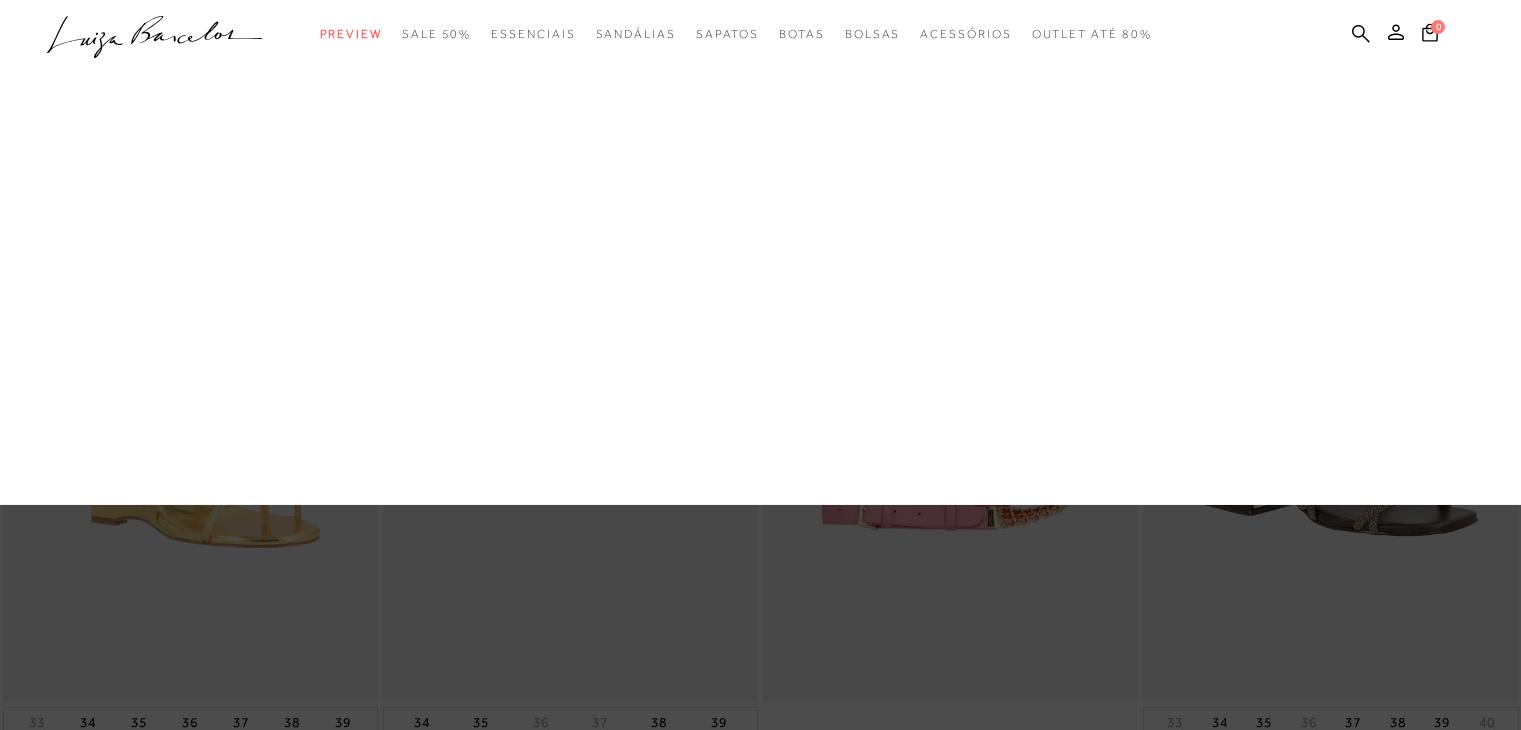scroll, scrollTop: 0, scrollLeft: 0, axis: both 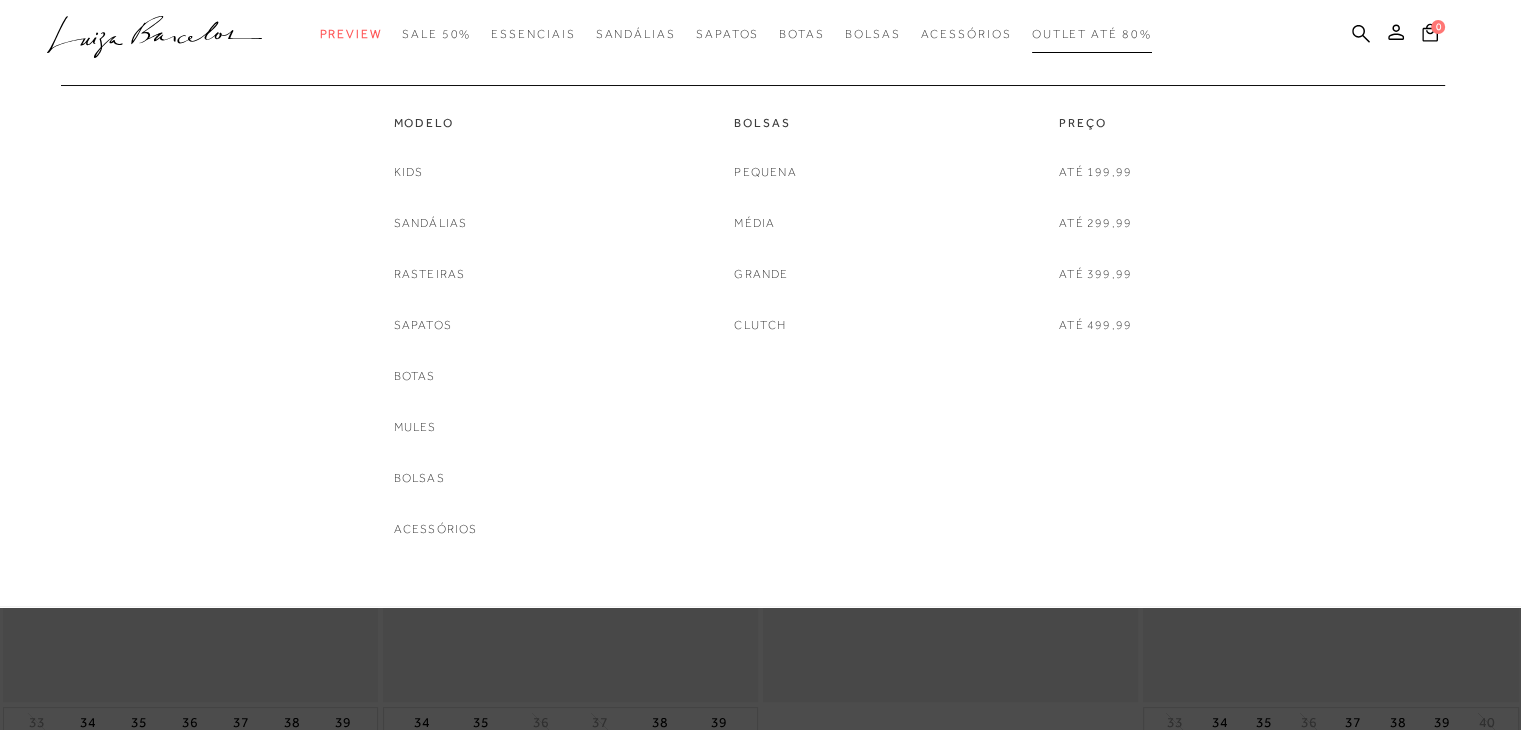 click on "Outlet até 80%" at bounding box center [1092, 34] 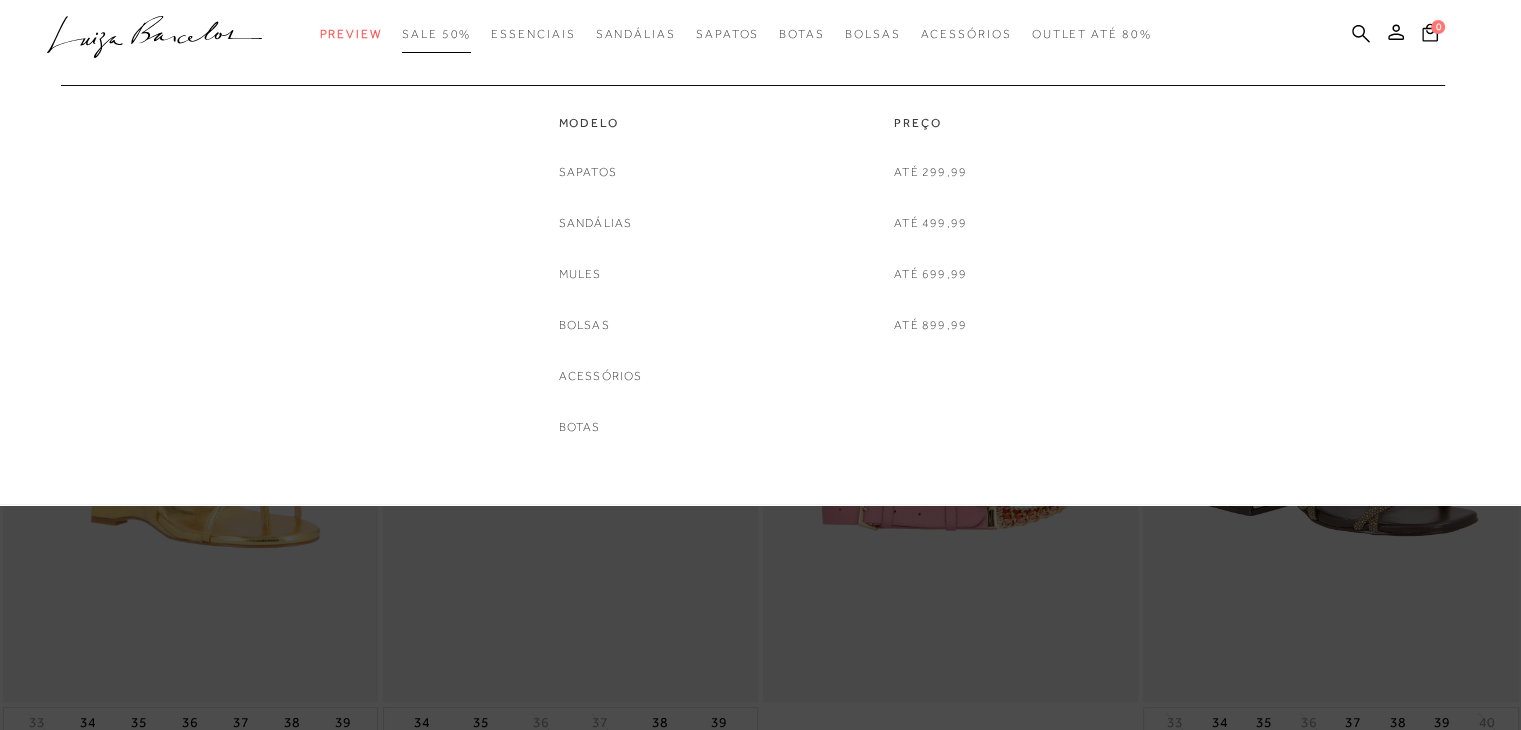 click on "SALE 50%" at bounding box center [436, 34] 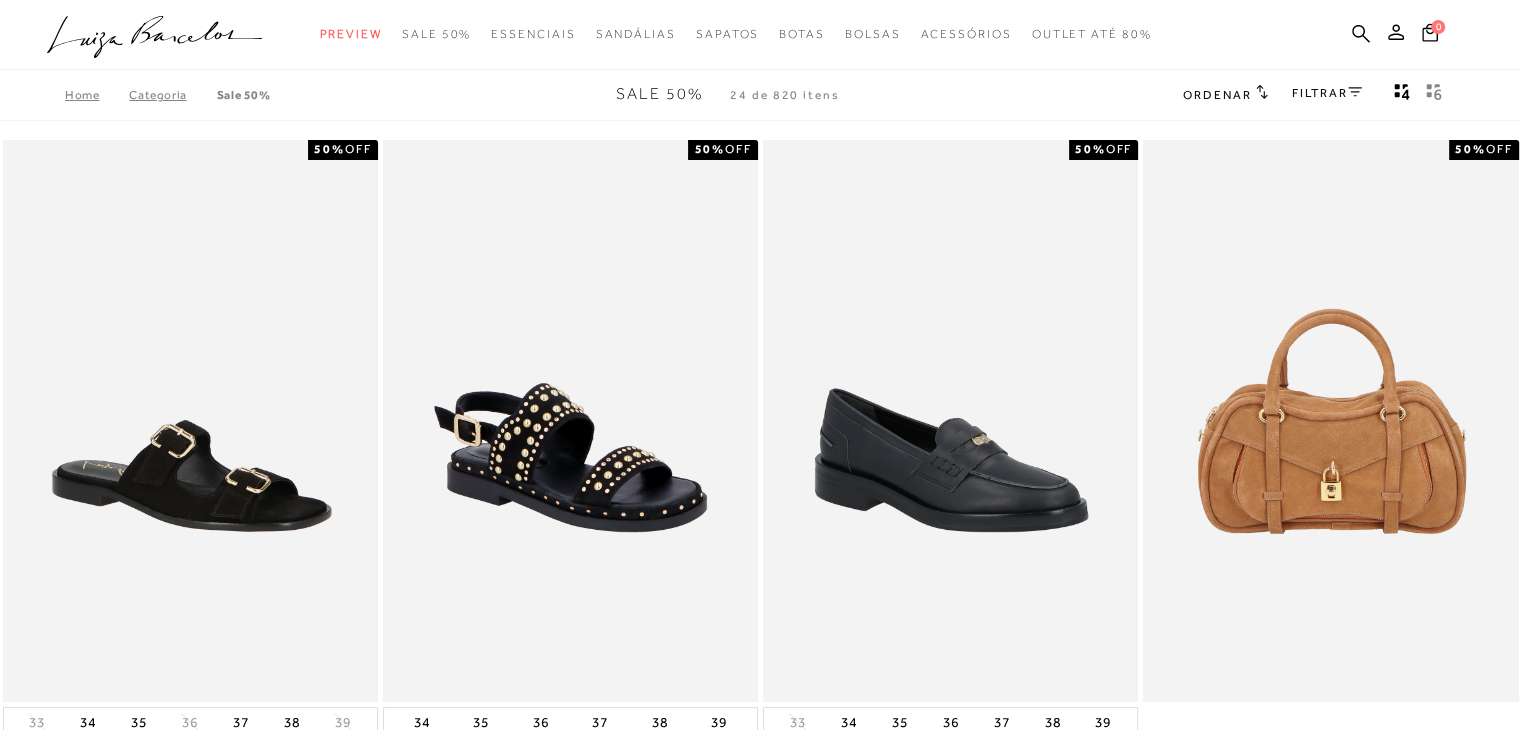 click on "FILTRAR" at bounding box center [1327, 93] 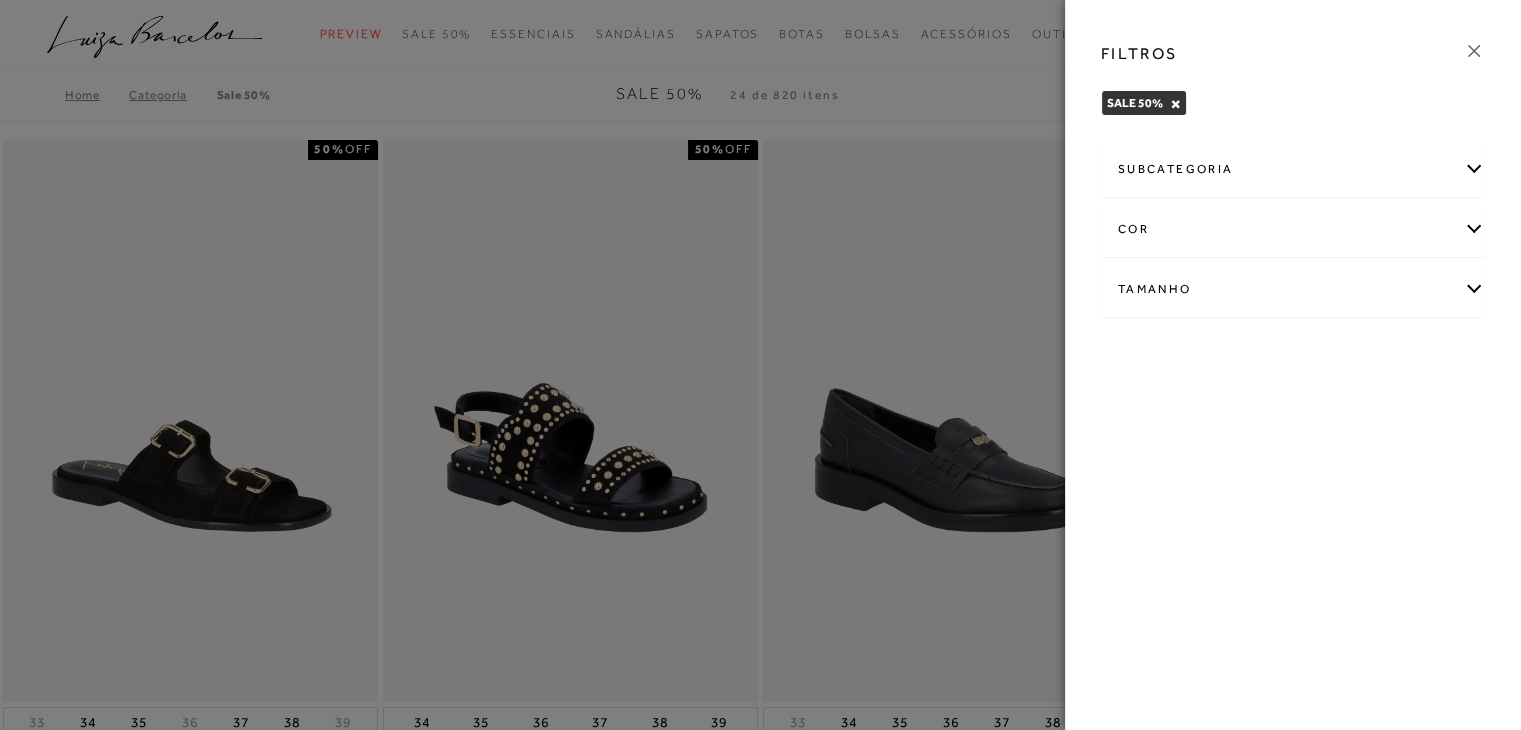 click on "Tamanho" at bounding box center [1293, 289] 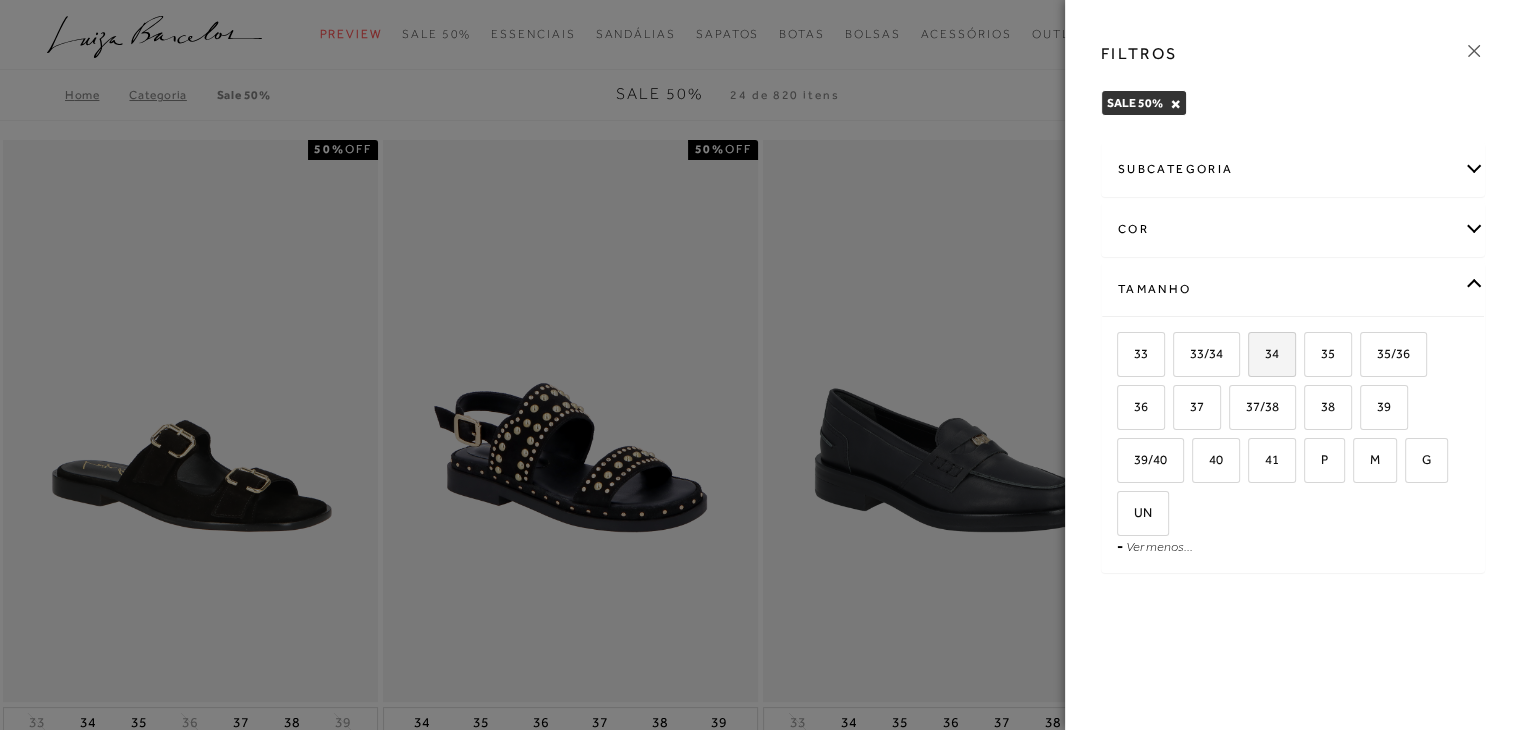 click on "34" at bounding box center (1272, 354) 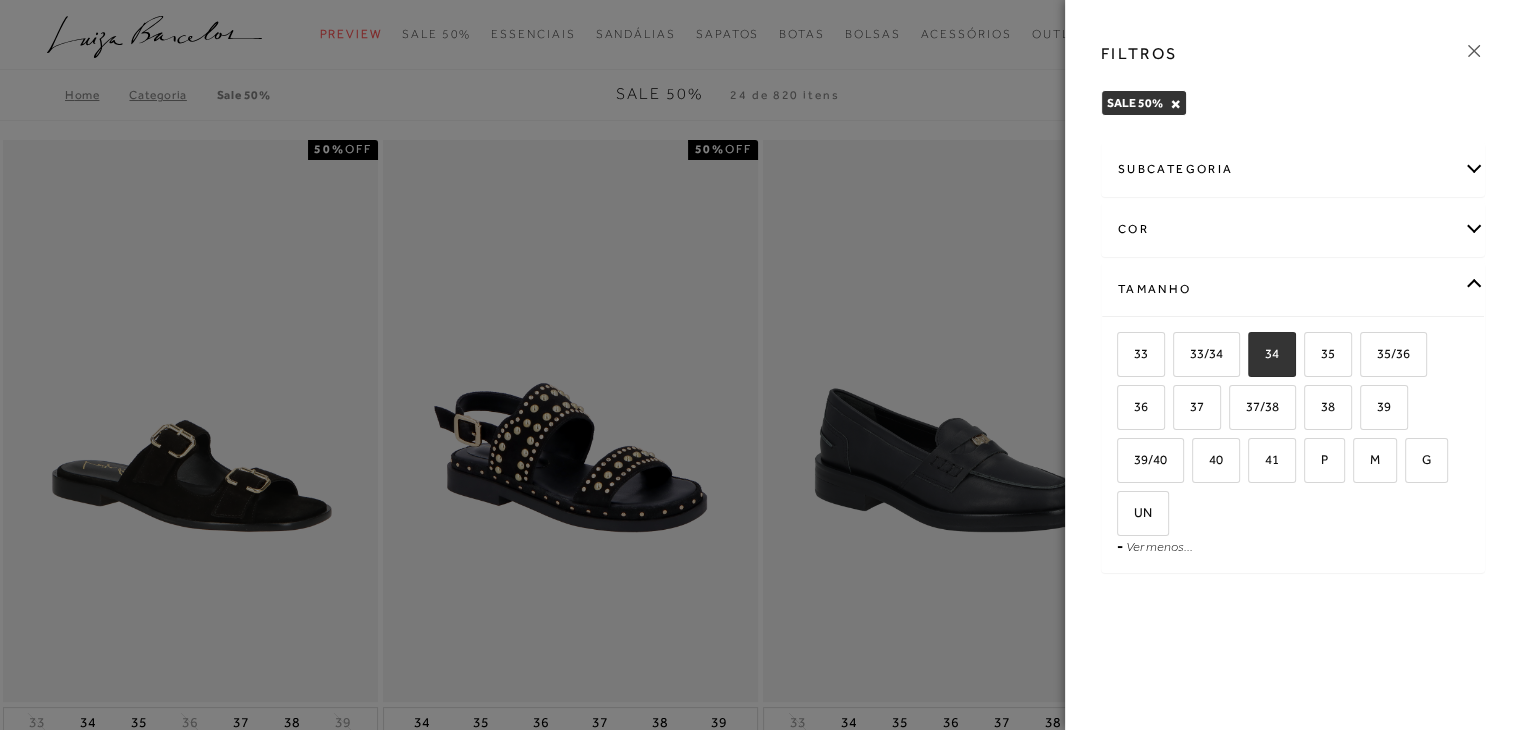 checkbox on "true" 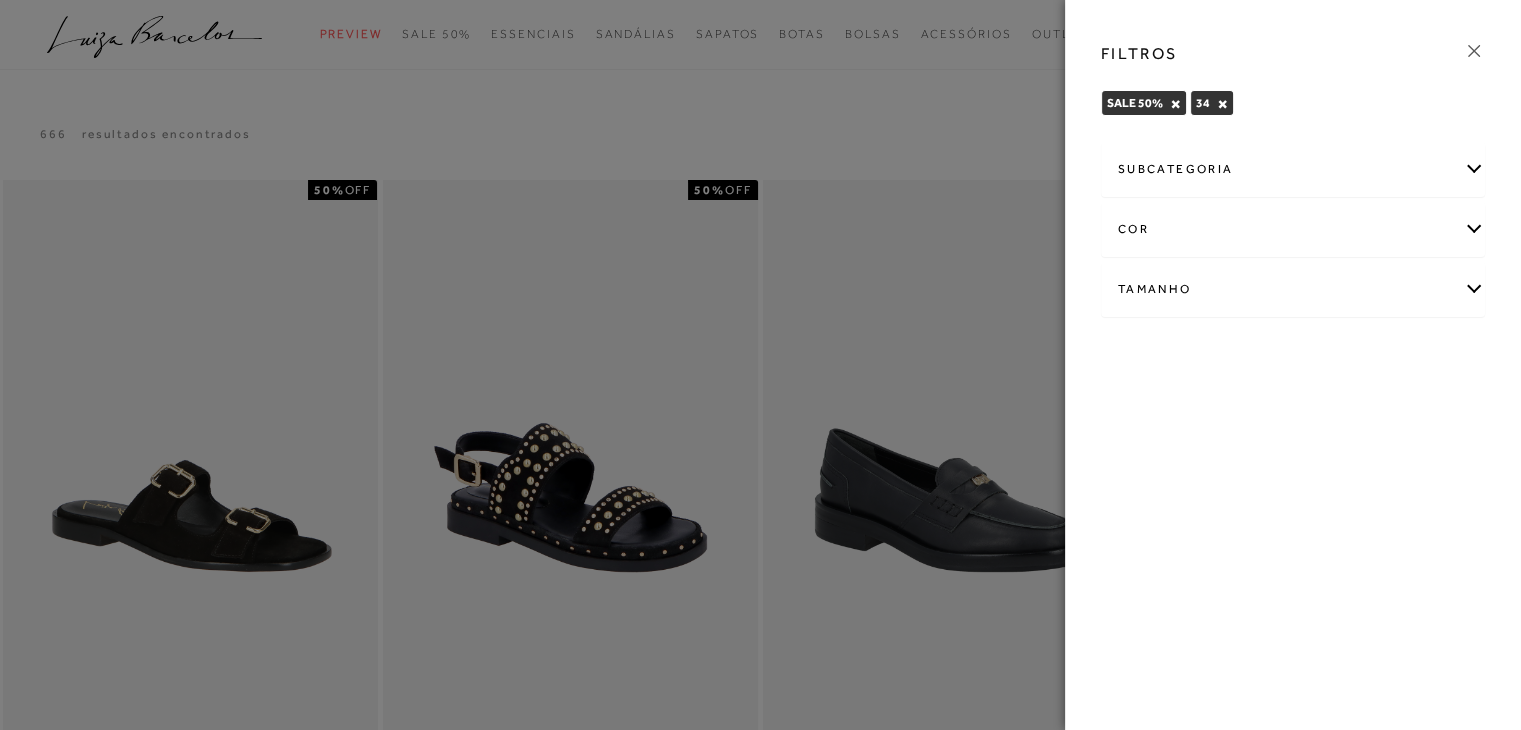 click 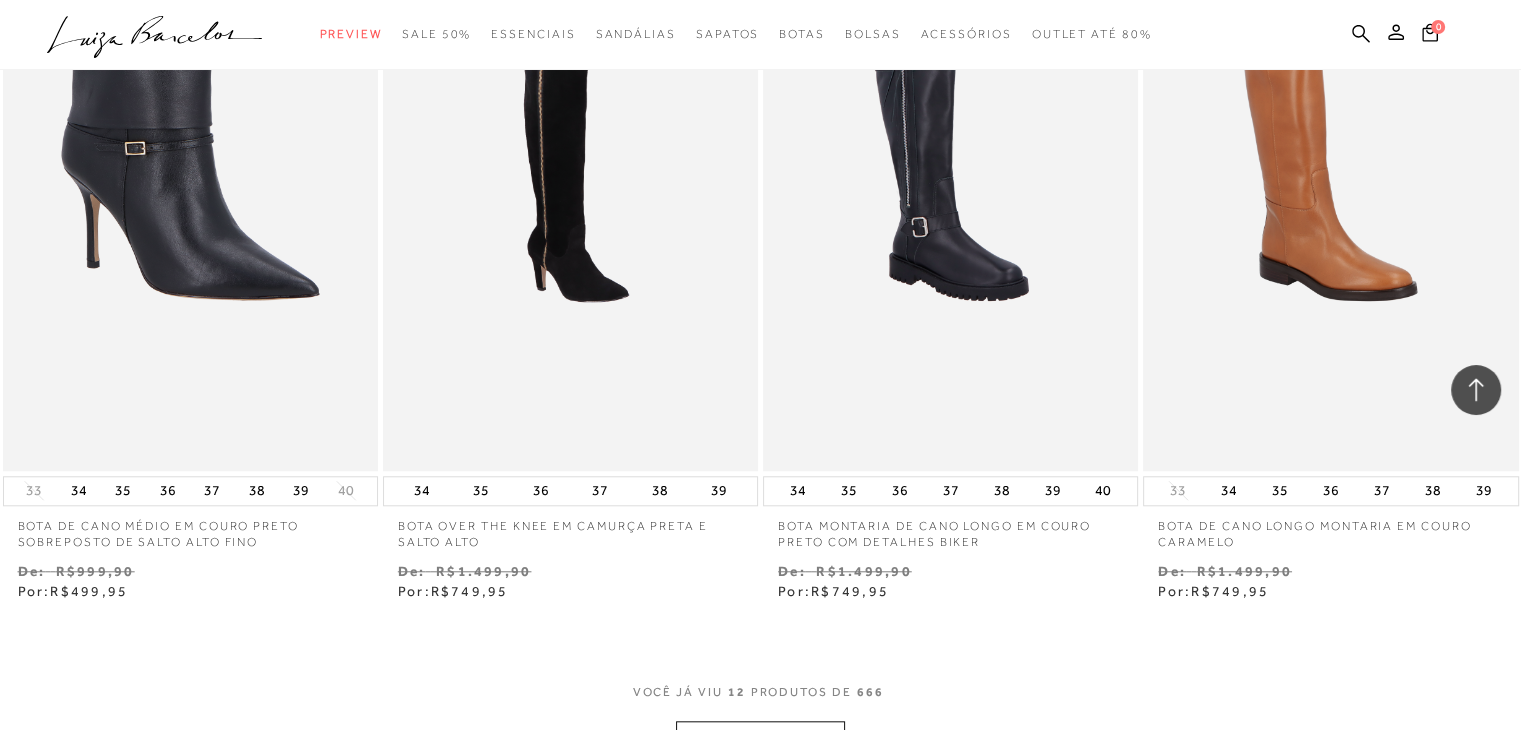 scroll, scrollTop: 2100, scrollLeft: 0, axis: vertical 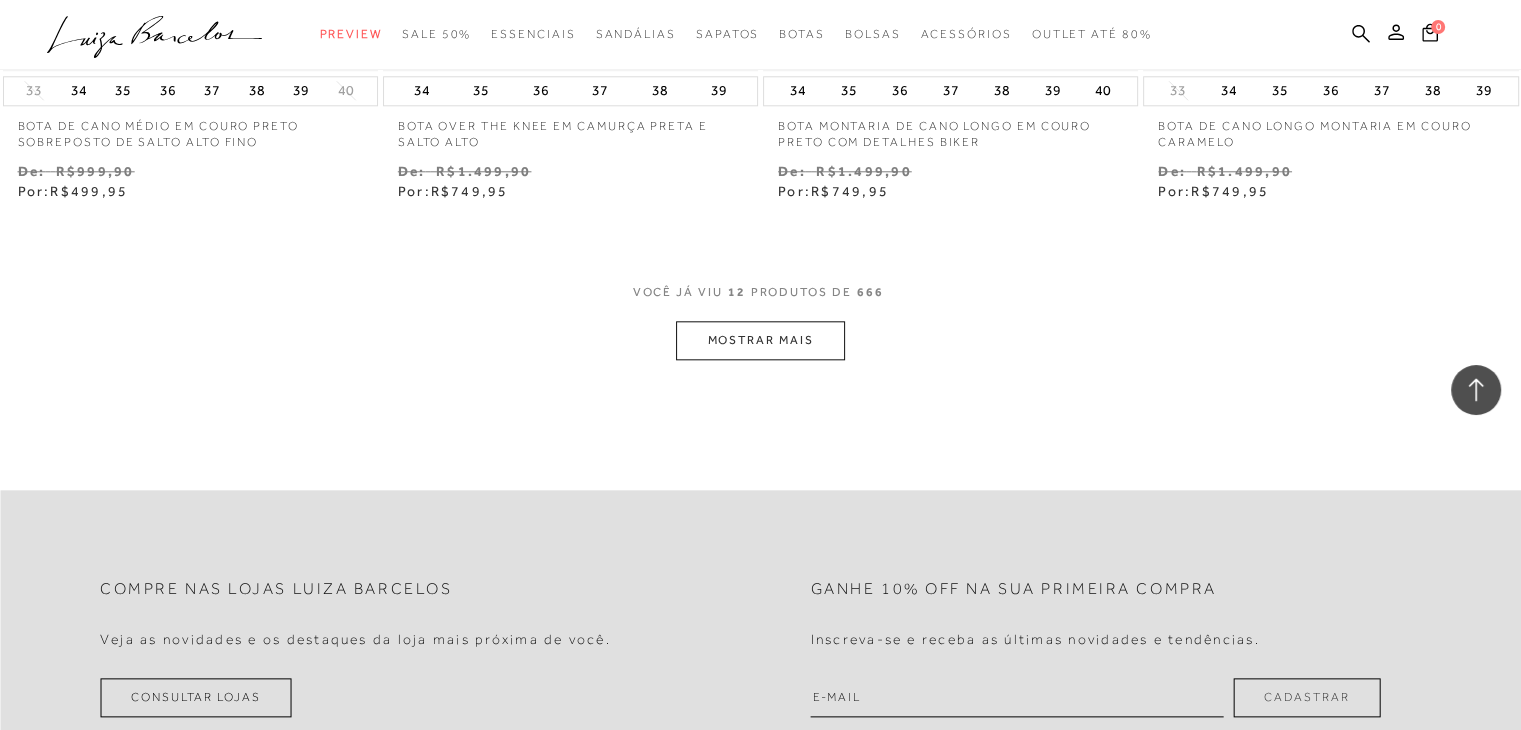 click on "MOSTRAR MAIS" at bounding box center (760, 340) 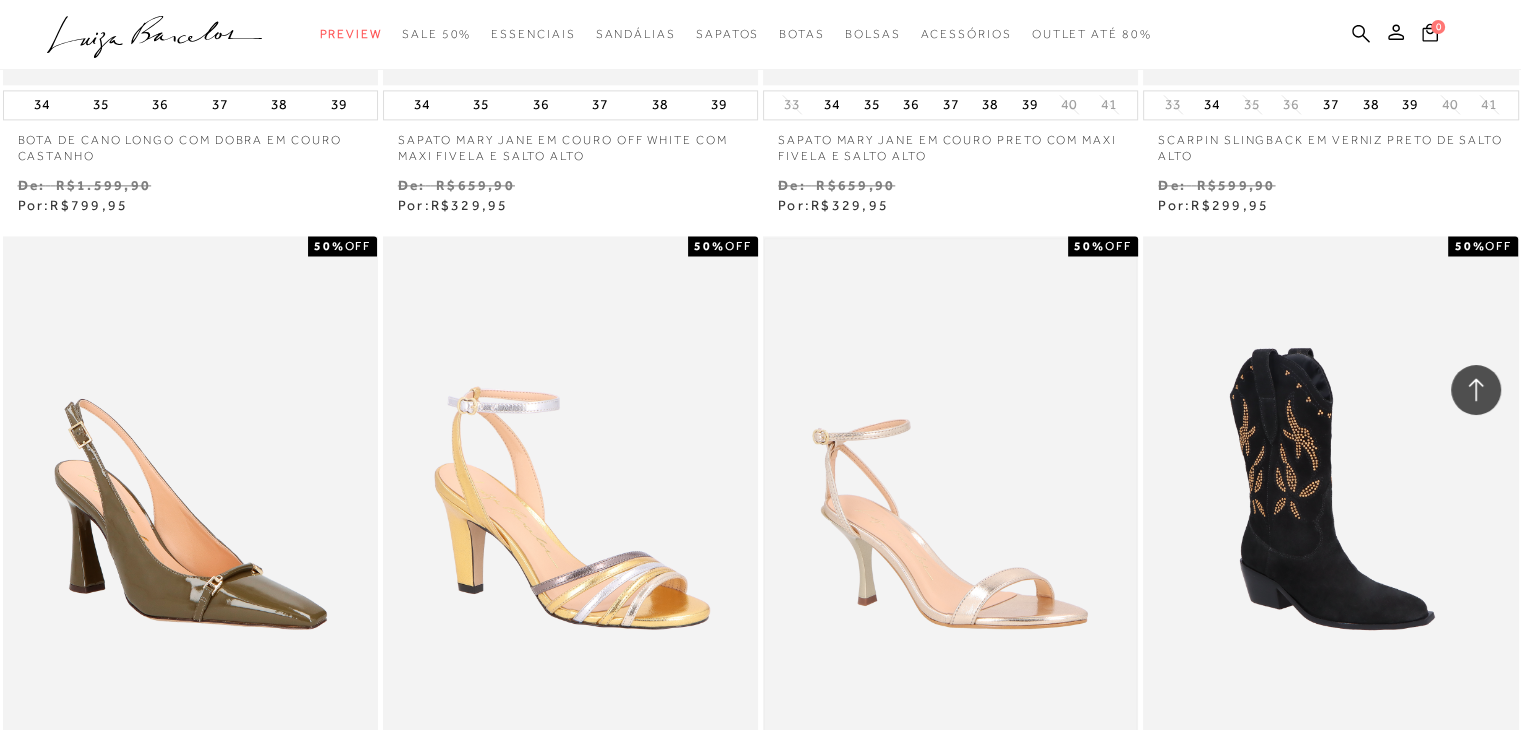 scroll, scrollTop: 3100, scrollLeft: 0, axis: vertical 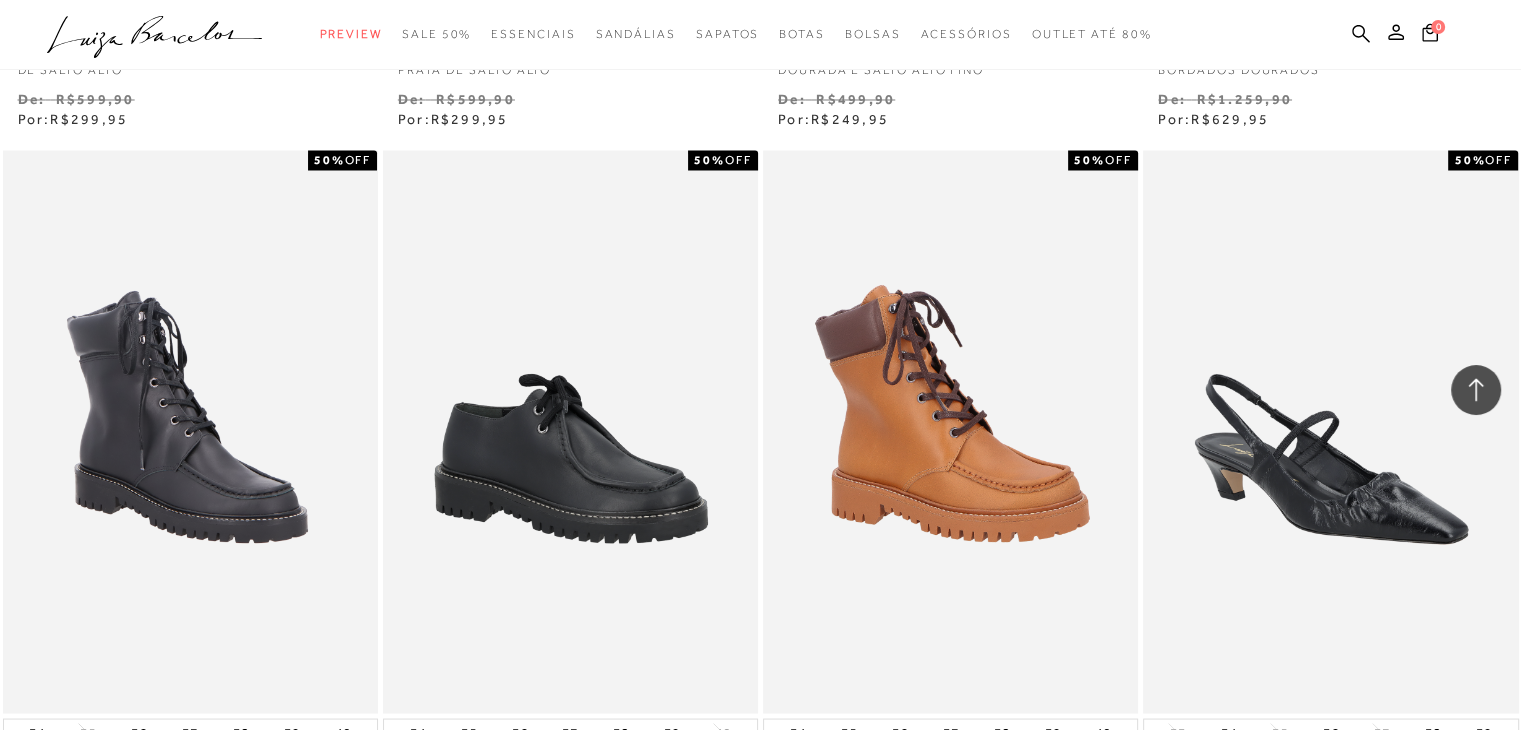 drag, startPoint x: 888, startPoint y: 272, endPoint x: 950, endPoint y: 124, distance: 160.46184 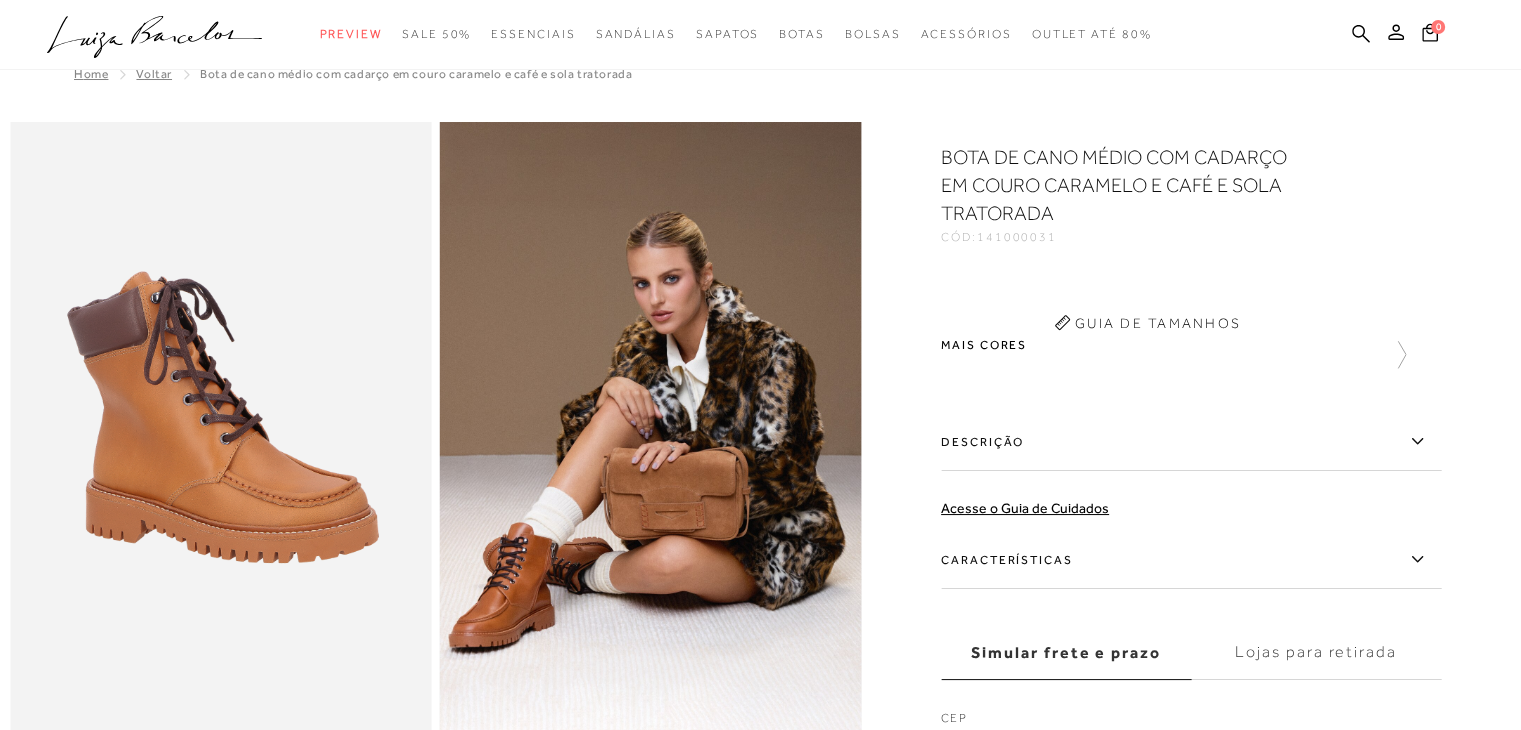scroll, scrollTop: 0, scrollLeft: 0, axis: both 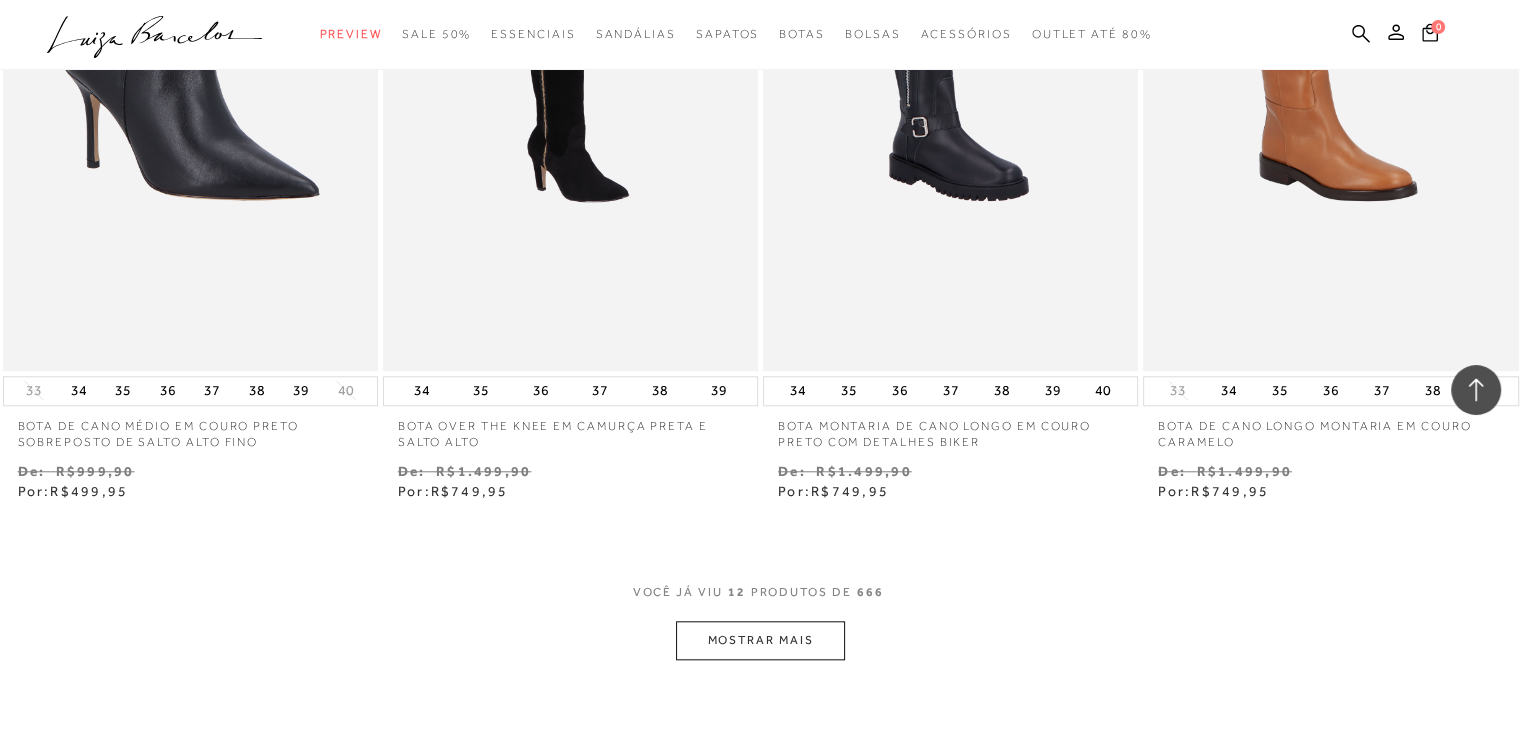click on "MOSTRAR MAIS" at bounding box center [760, 640] 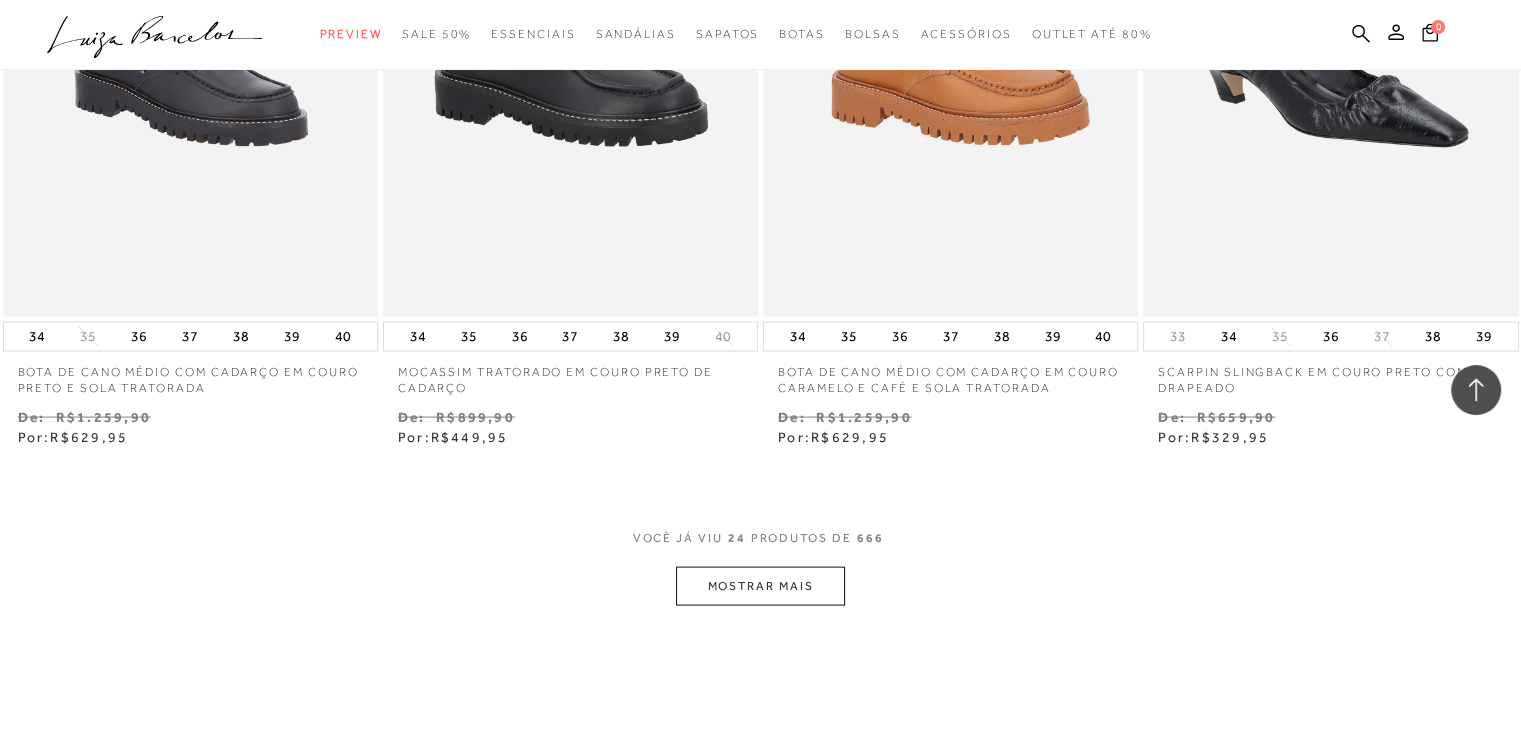 scroll, scrollTop: 4300, scrollLeft: 0, axis: vertical 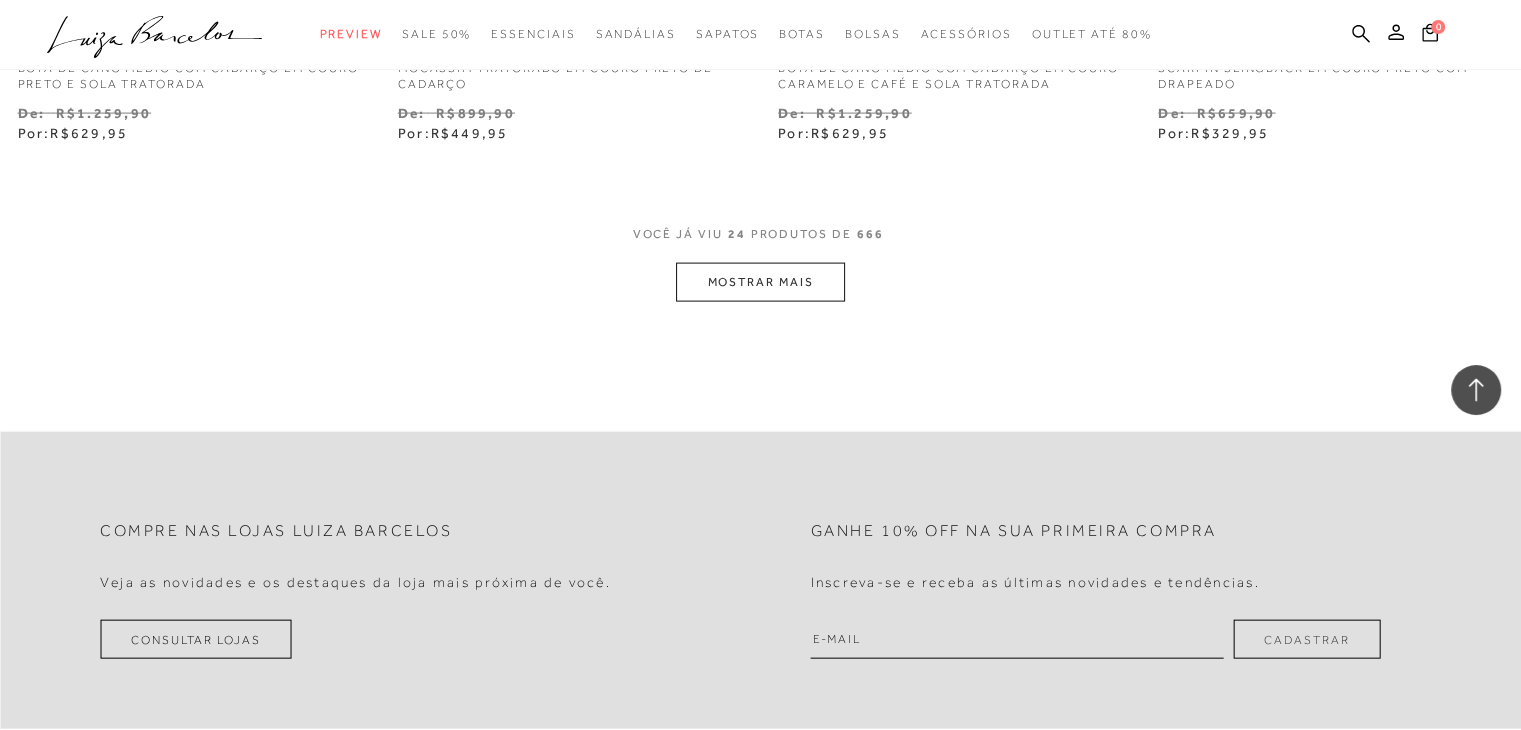 click on "MOSTRAR MAIS" at bounding box center (760, 282) 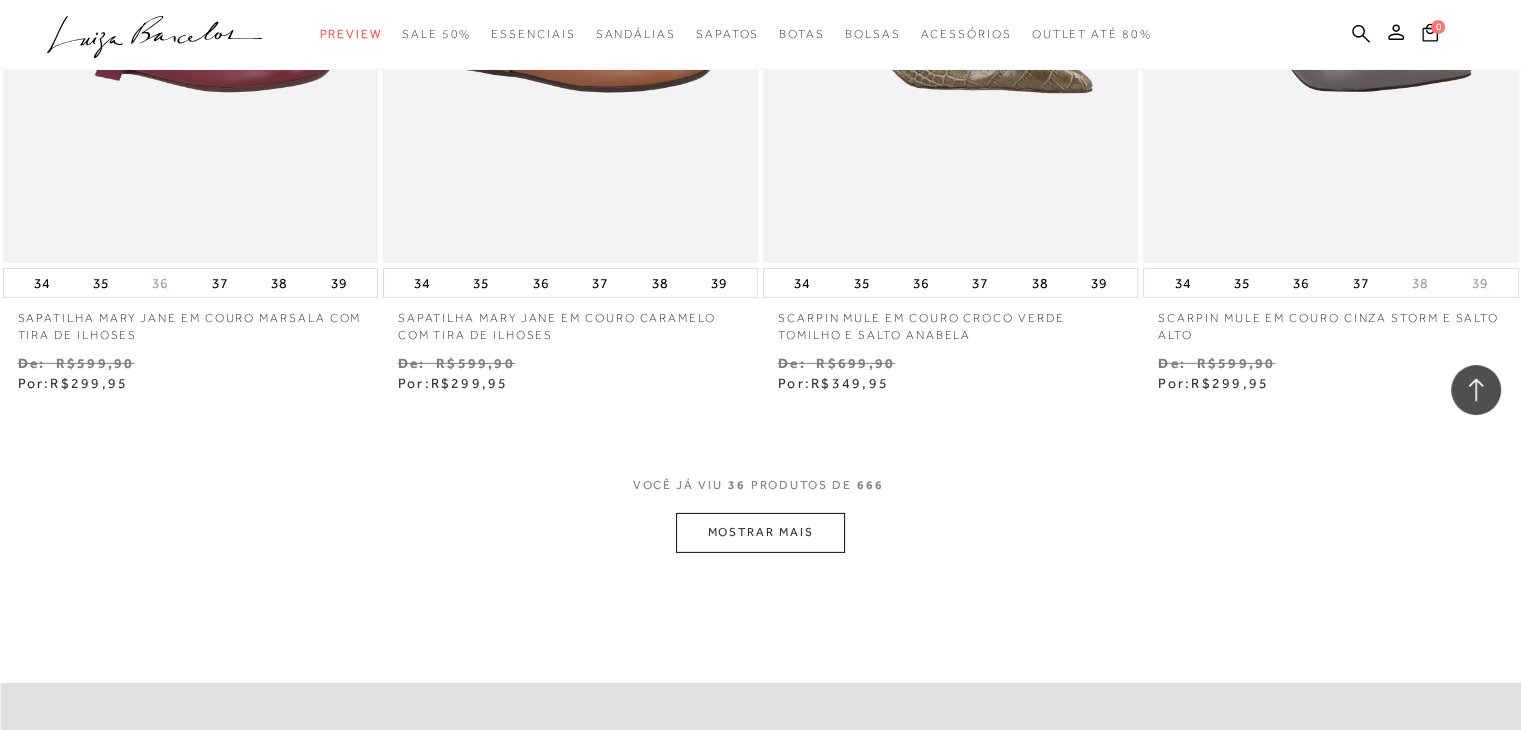 scroll, scrollTop: 6200, scrollLeft: 0, axis: vertical 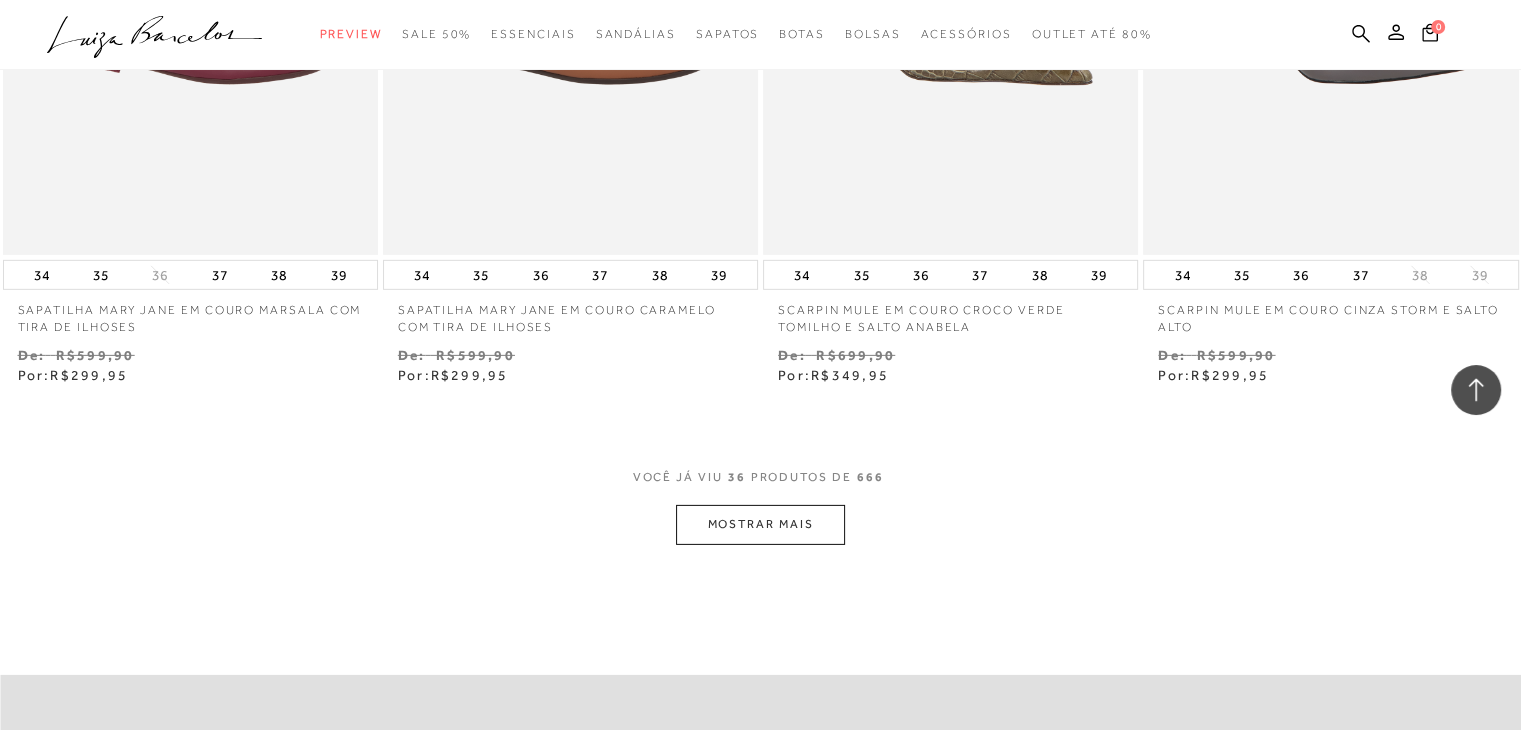 click on "MOSTRAR MAIS" at bounding box center [760, 524] 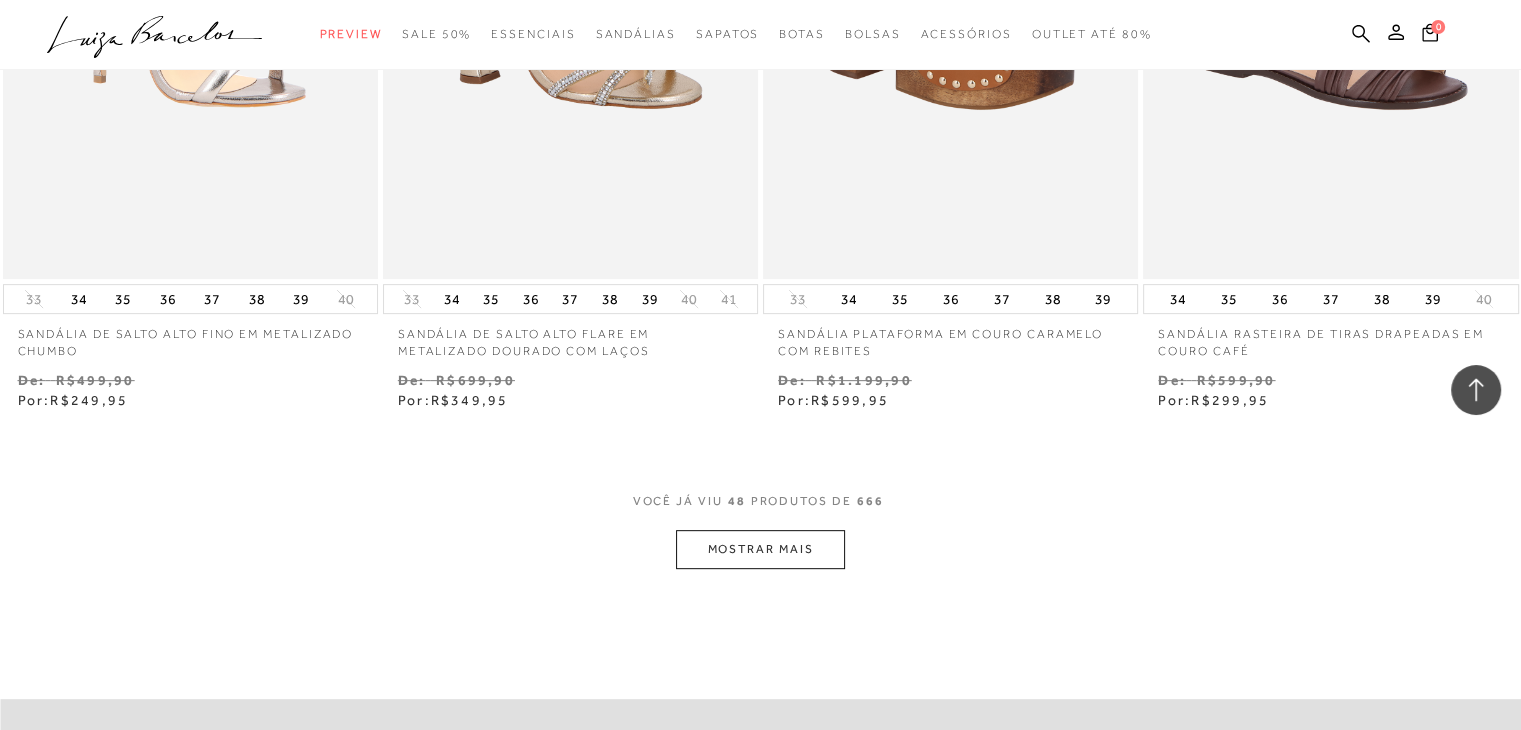 scroll, scrollTop: 8600, scrollLeft: 0, axis: vertical 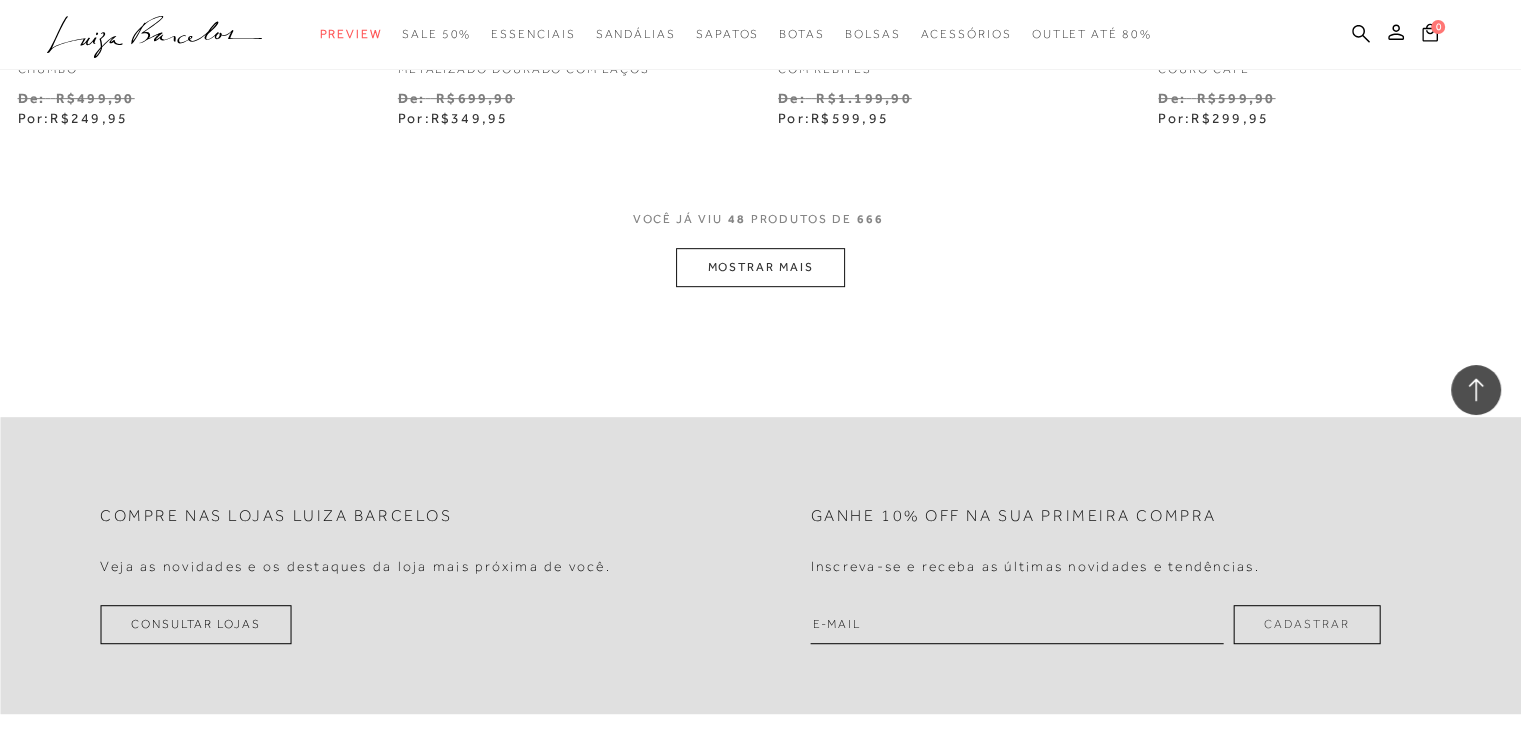 click on "MOSTRAR MAIS" at bounding box center (760, 267) 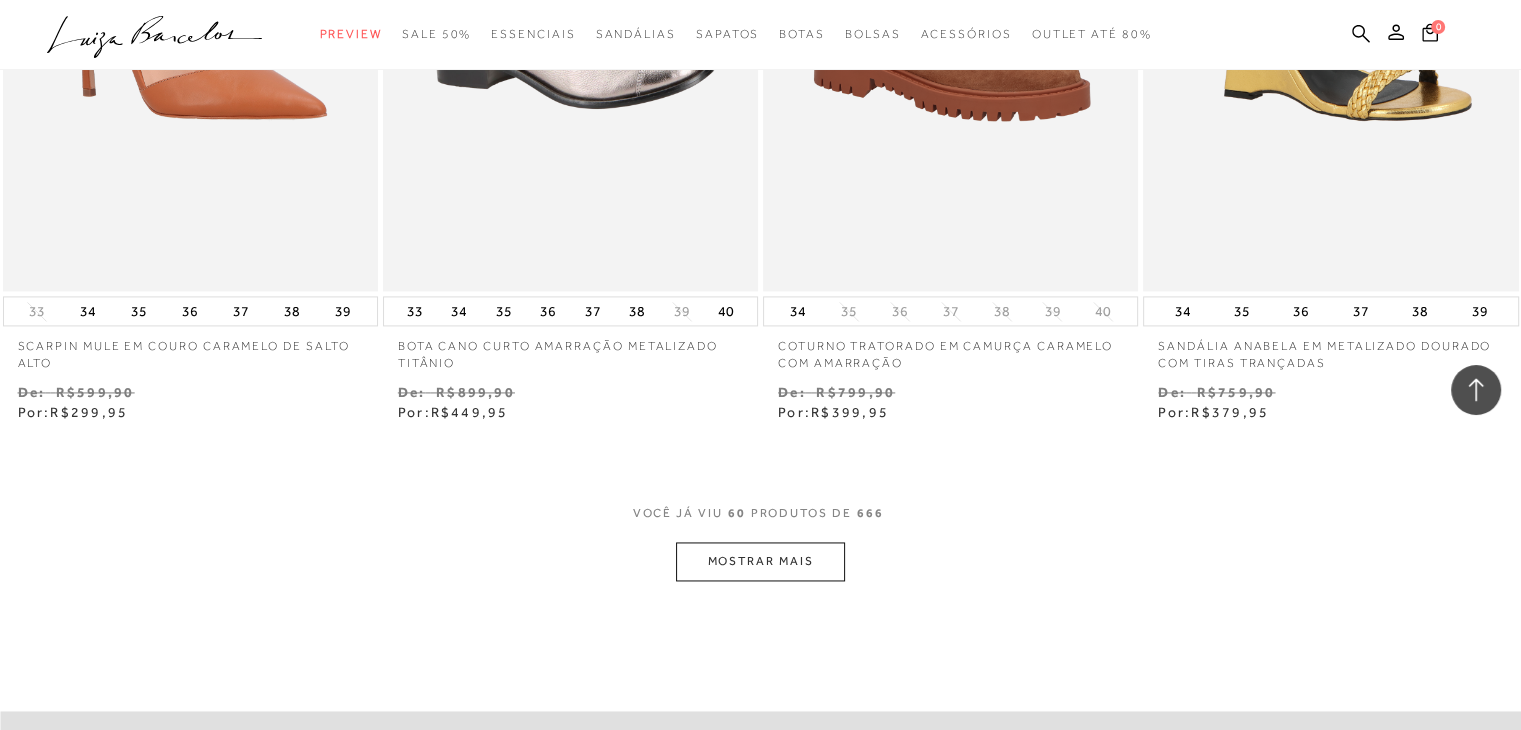 scroll, scrollTop: 10500, scrollLeft: 0, axis: vertical 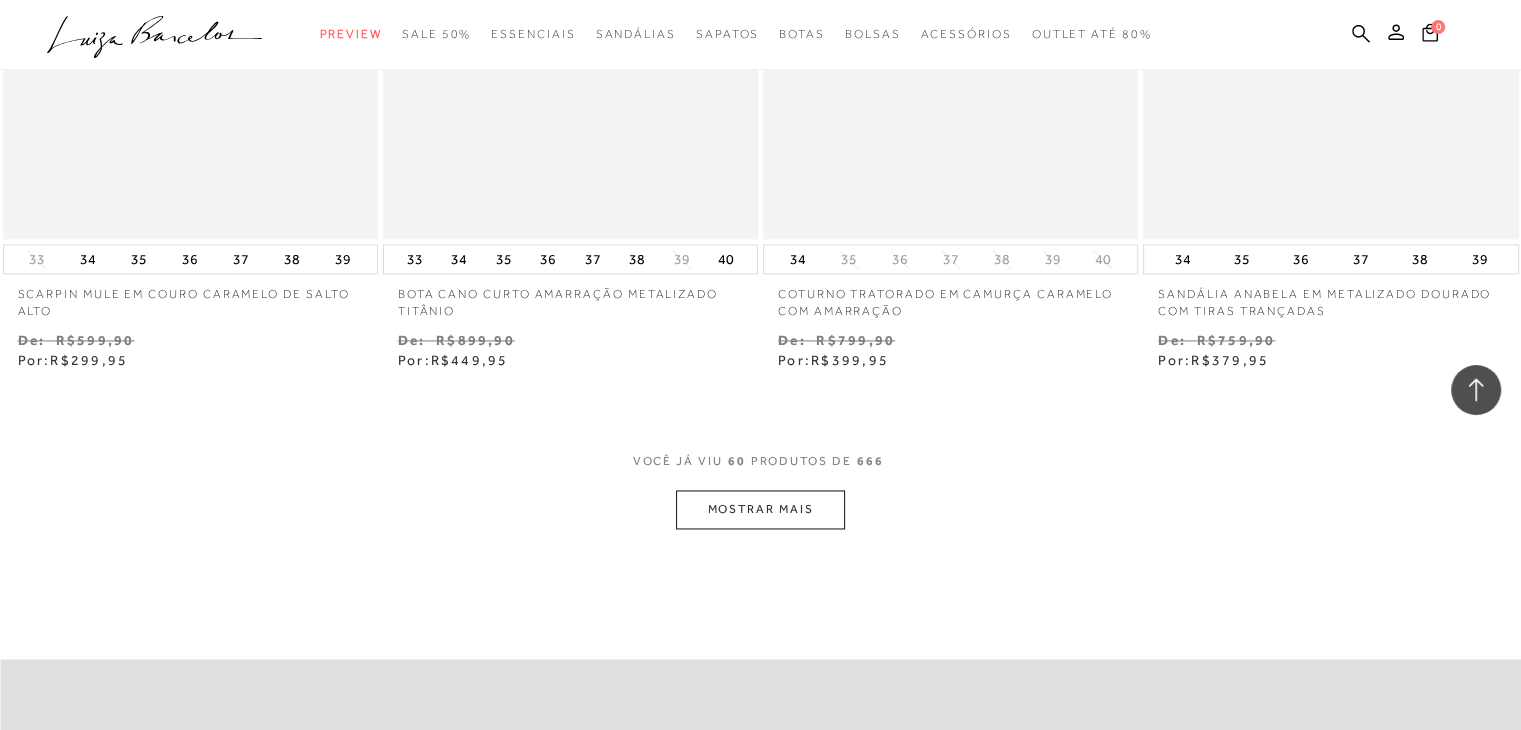 click on "Resultados da pesquisa
SALE 50%
Resultados: 49 - 60 (de 666)
Opções de exibição
666
resultados encontrados" at bounding box center (760, -4945) 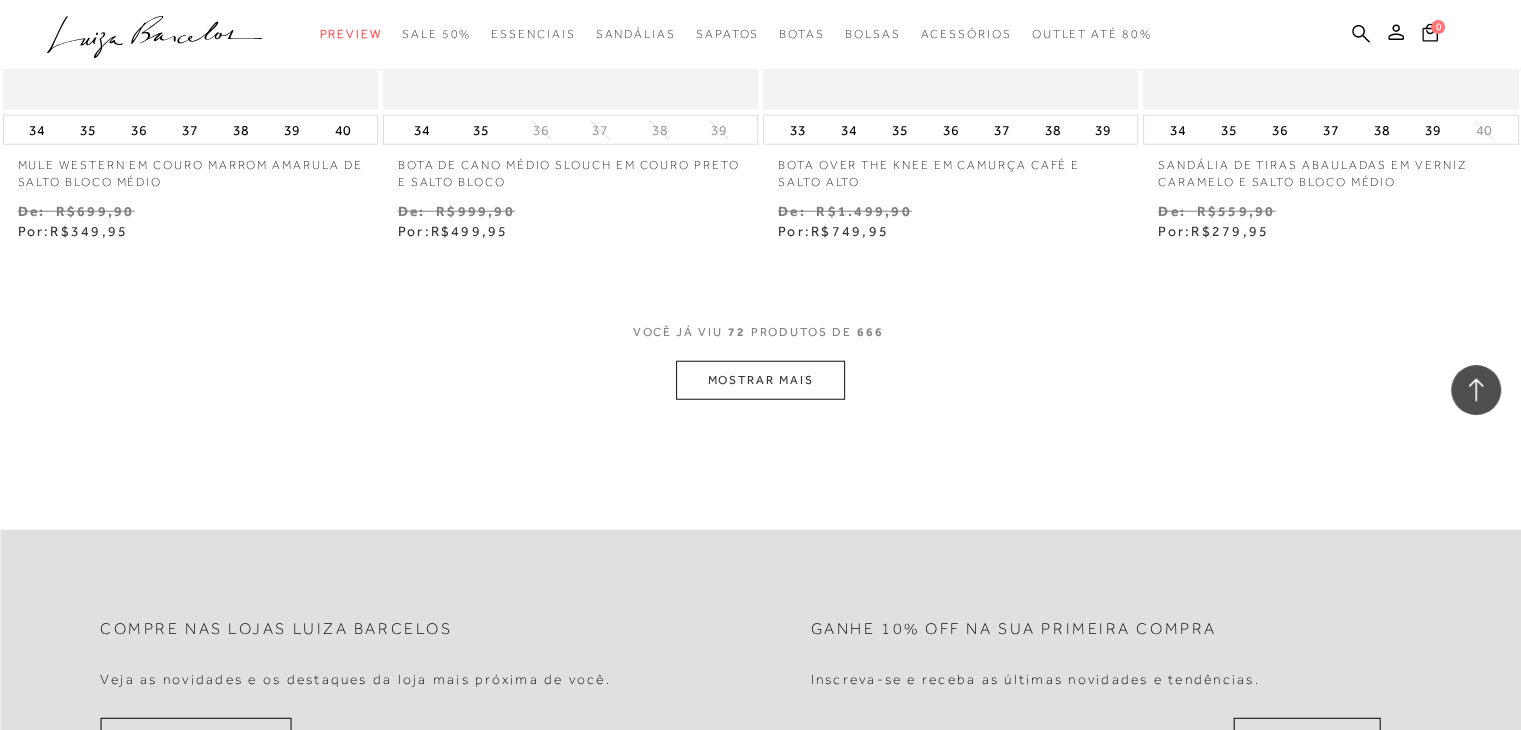 scroll, scrollTop: 12900, scrollLeft: 0, axis: vertical 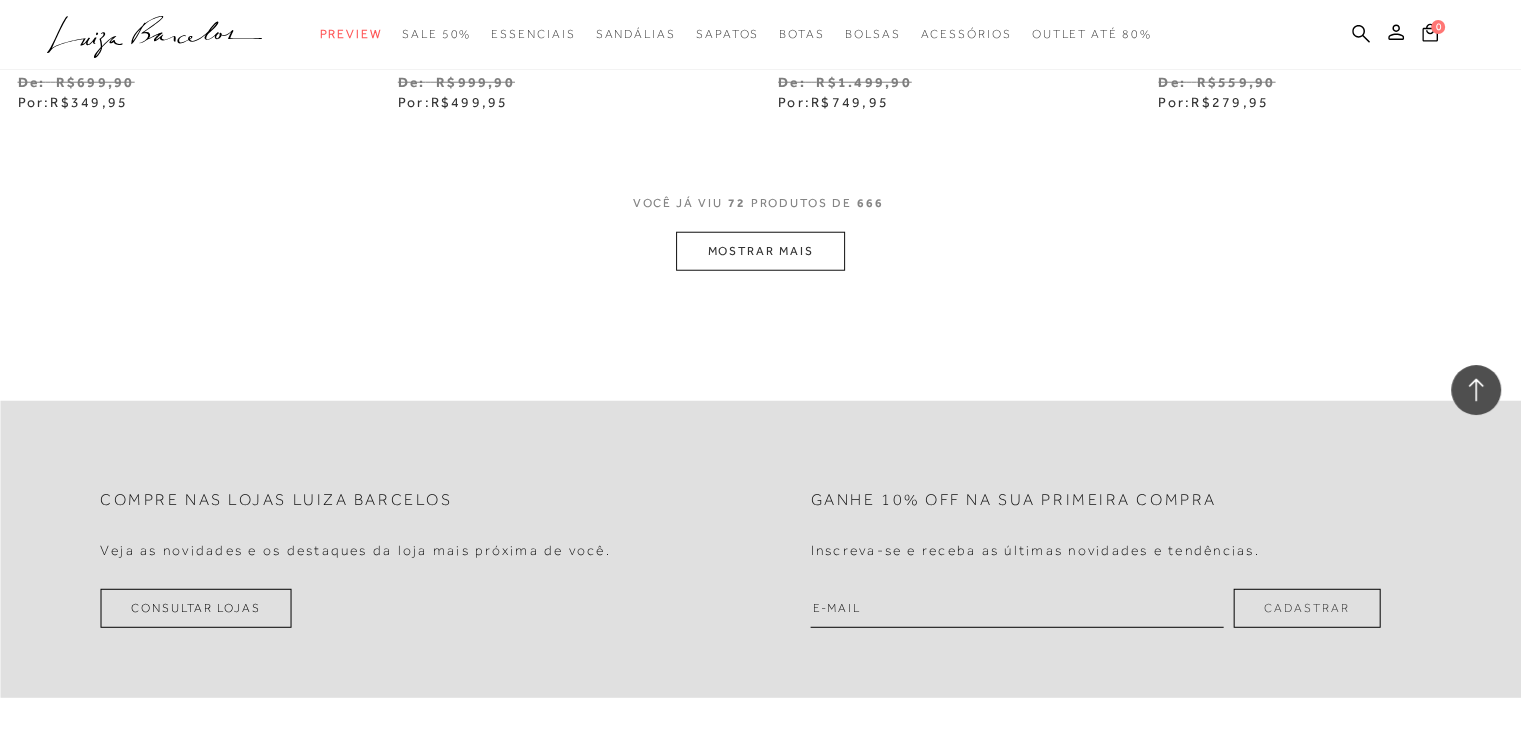 click on "MOSTRAR MAIS" at bounding box center [760, 251] 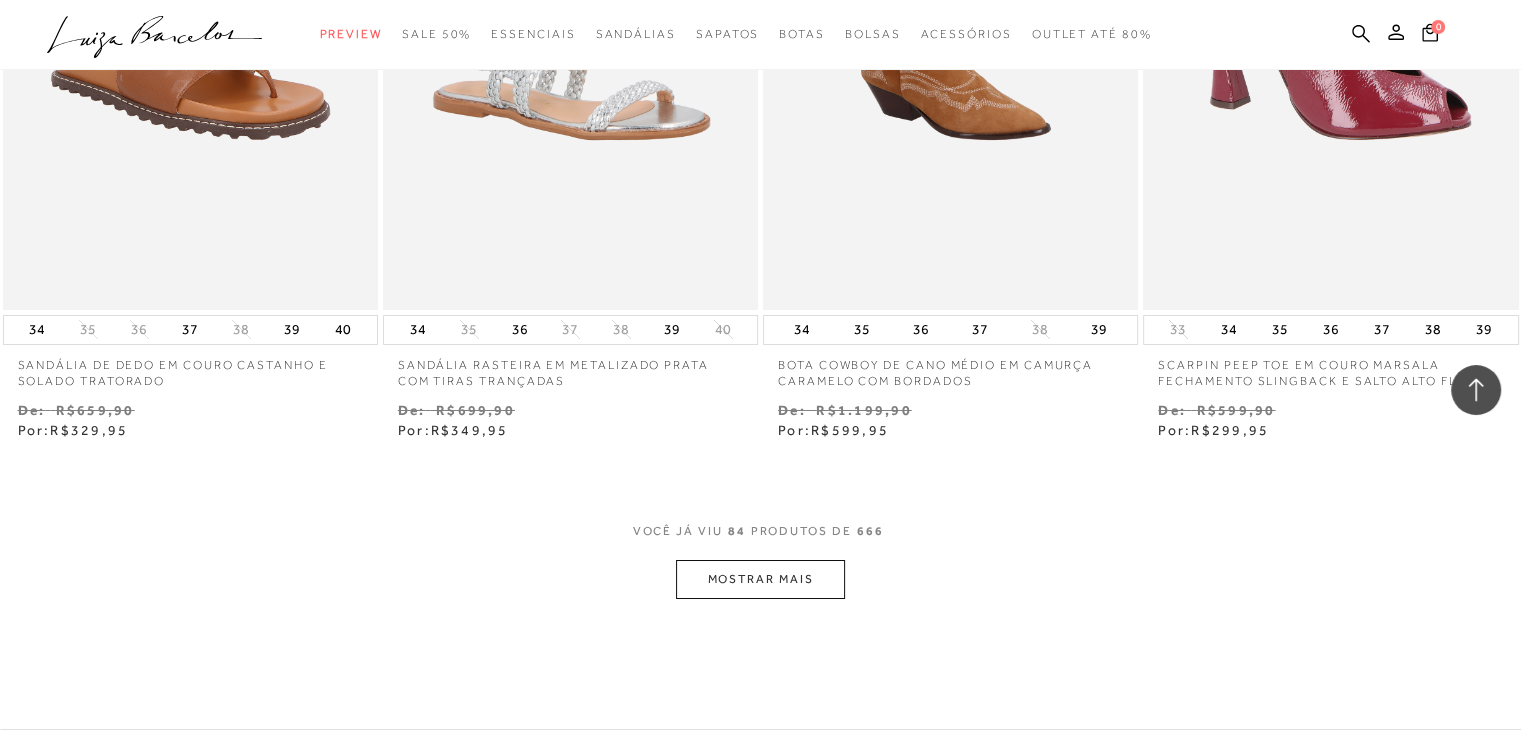 scroll, scrollTop: 14900, scrollLeft: 0, axis: vertical 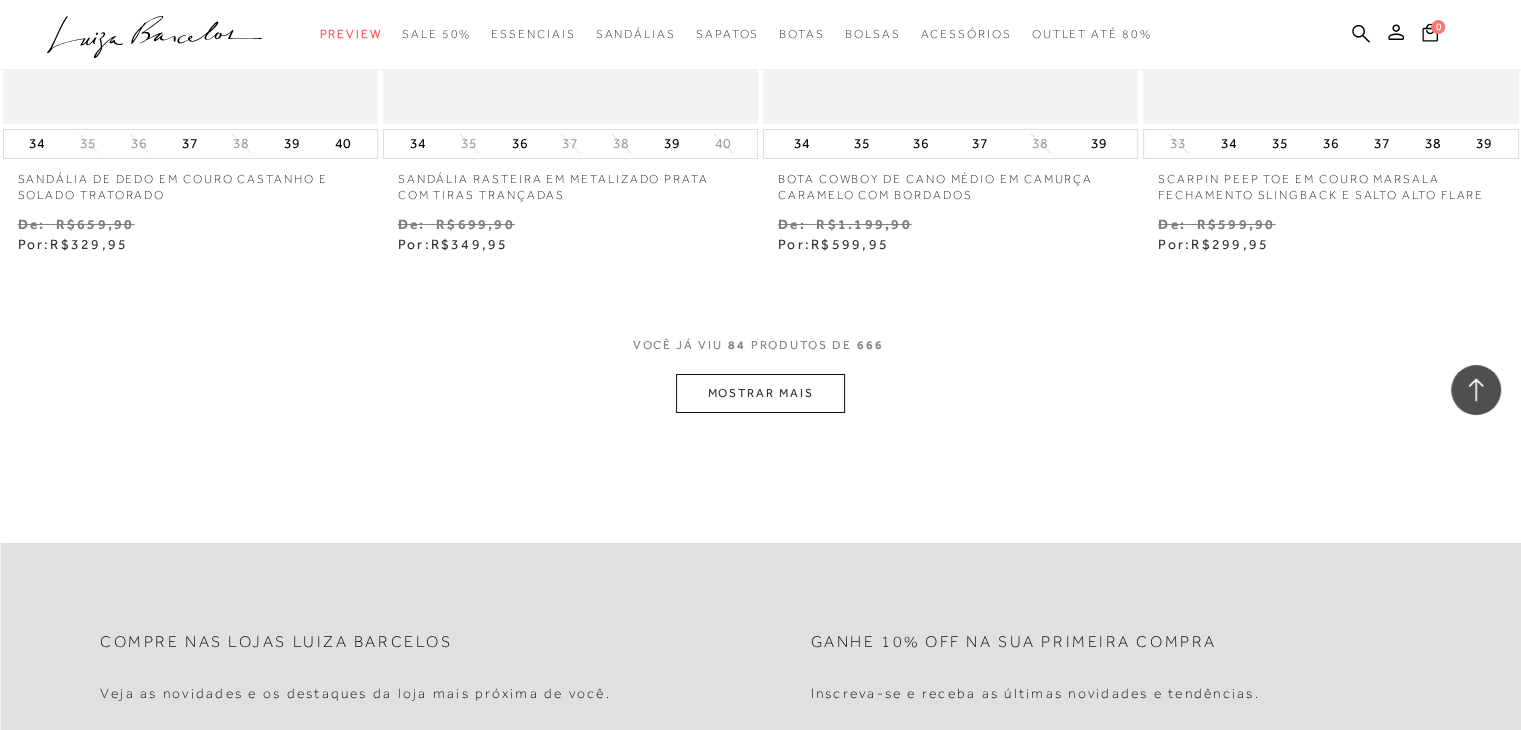 click on "MOSTRAR MAIS" at bounding box center [760, 393] 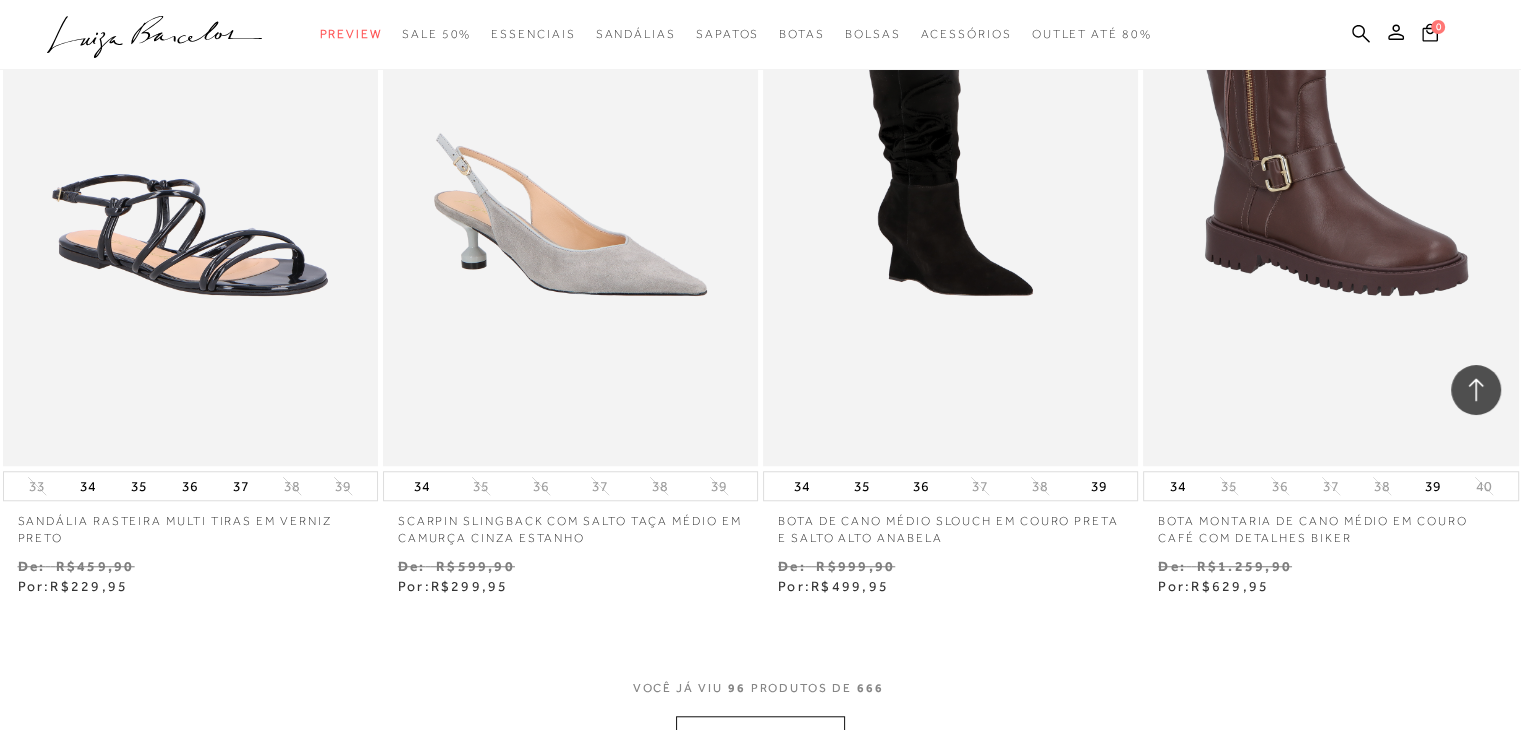 scroll, scrollTop: 17000, scrollLeft: 0, axis: vertical 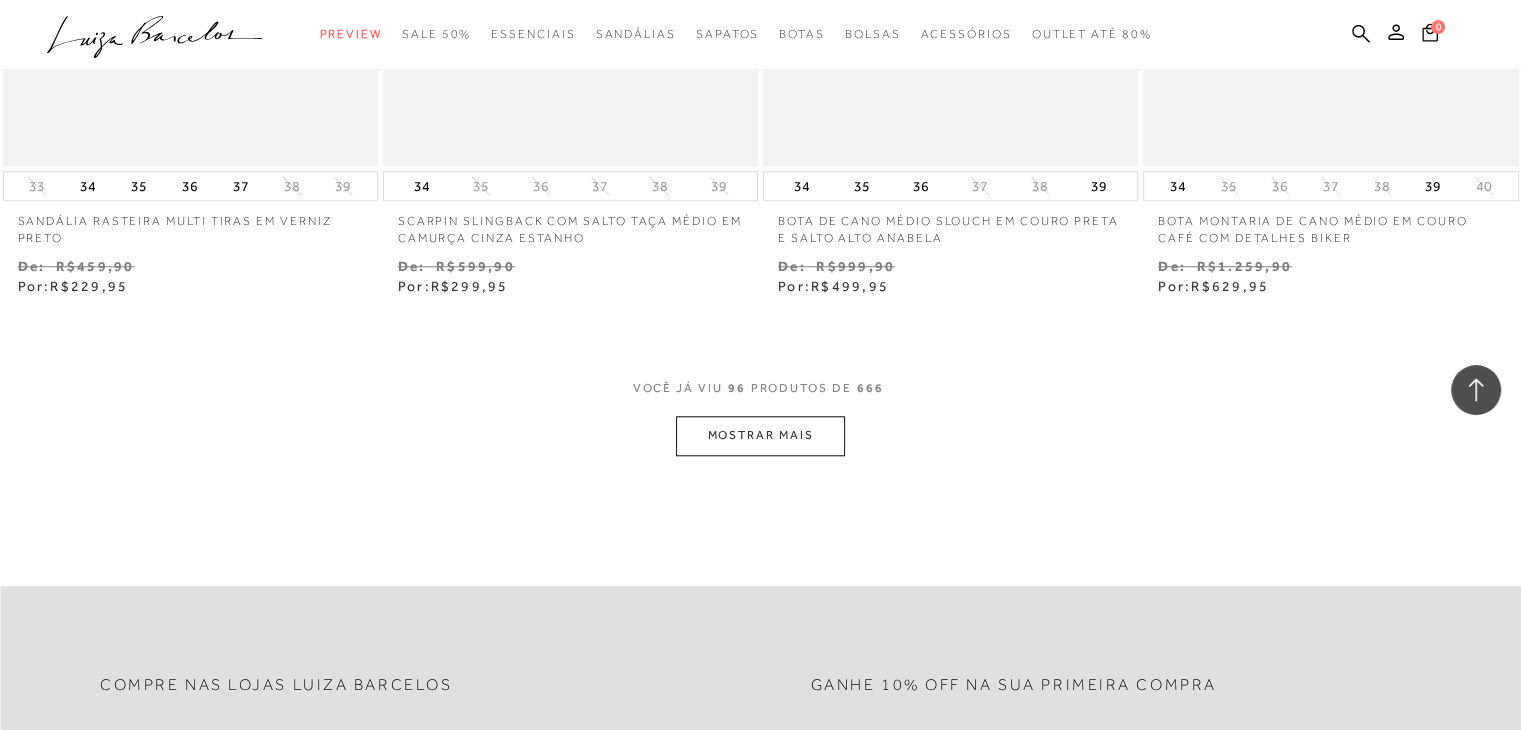 drag, startPoint x: 772, startPoint y: 457, endPoint x: 784, endPoint y: 438, distance: 22.472204 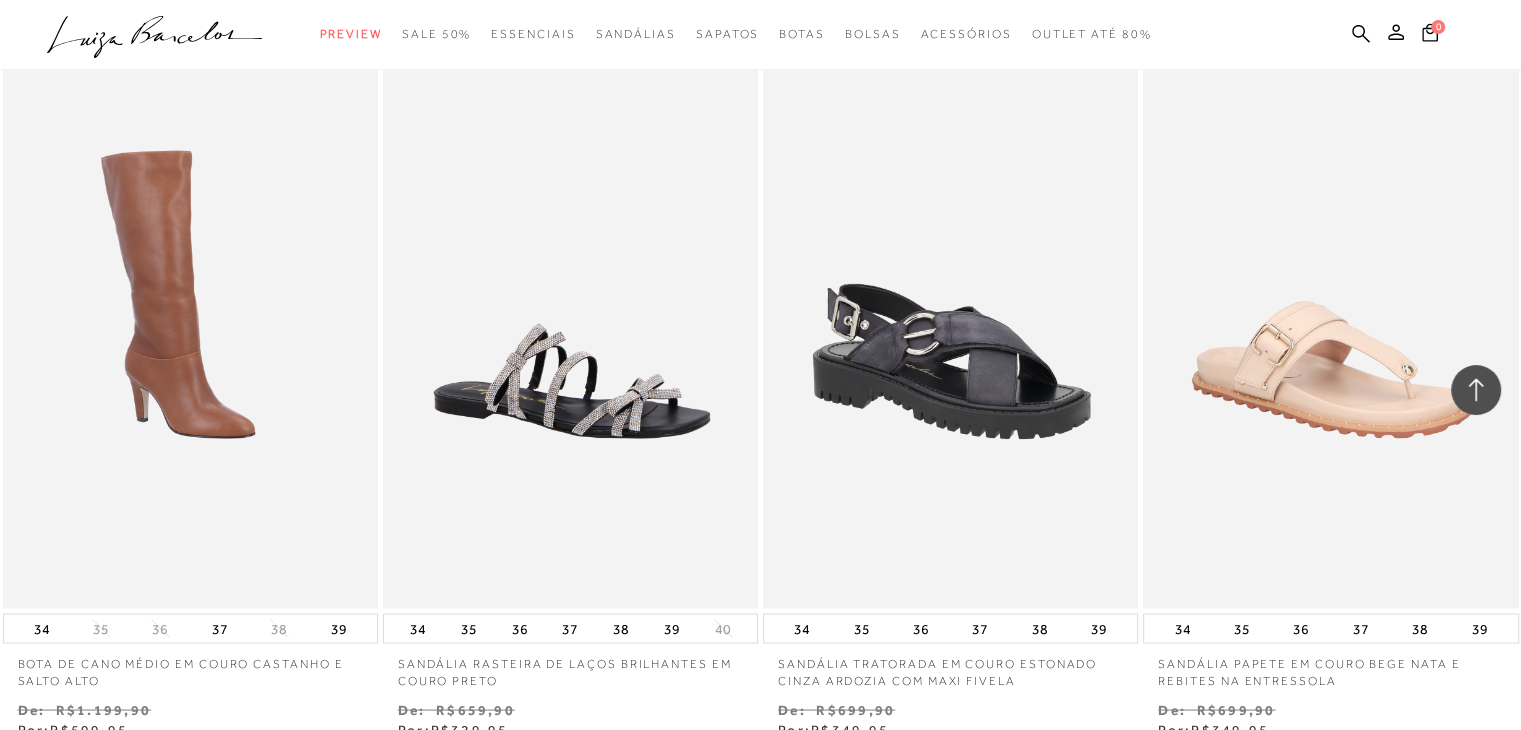 scroll, scrollTop: 19300, scrollLeft: 0, axis: vertical 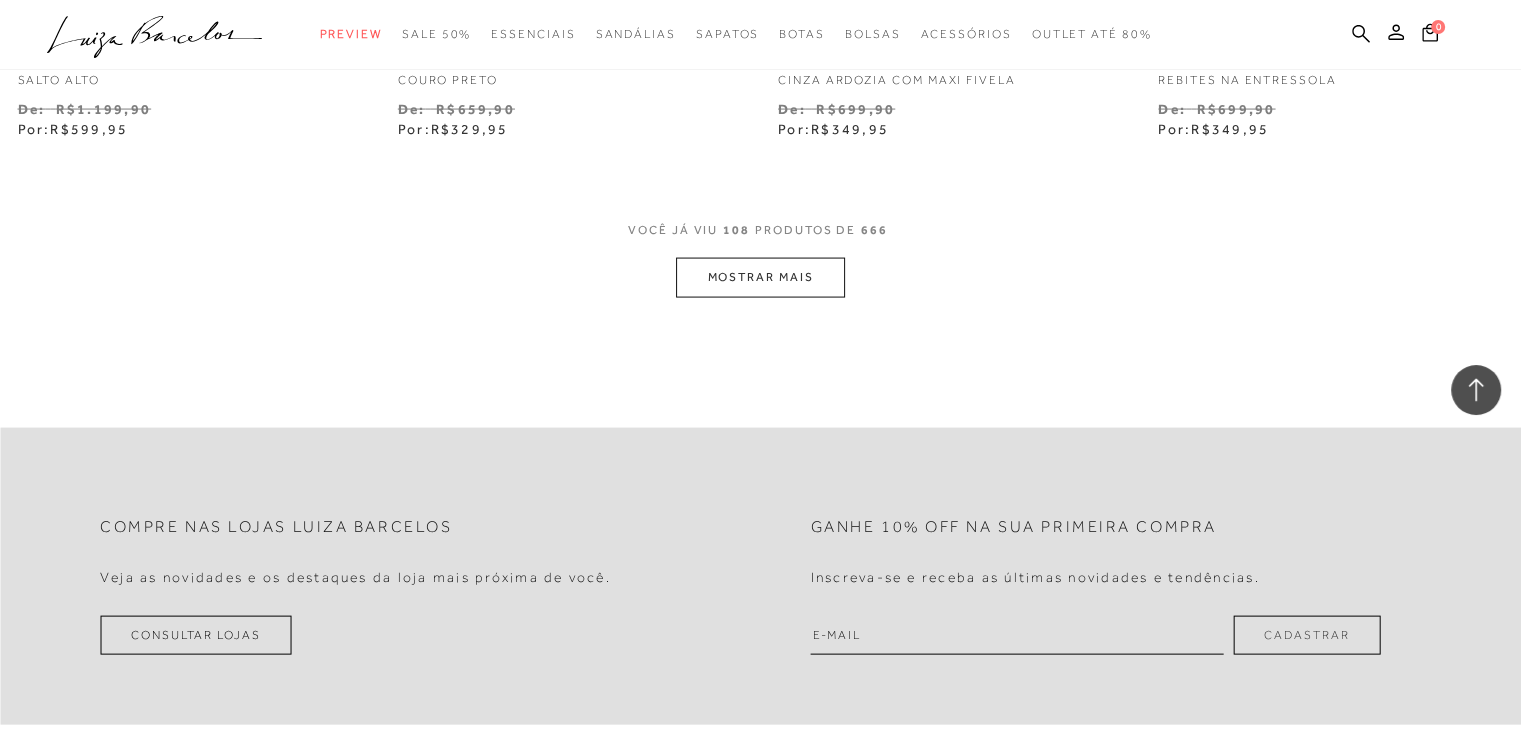 click on "MOSTRAR MAIS" at bounding box center (760, 277) 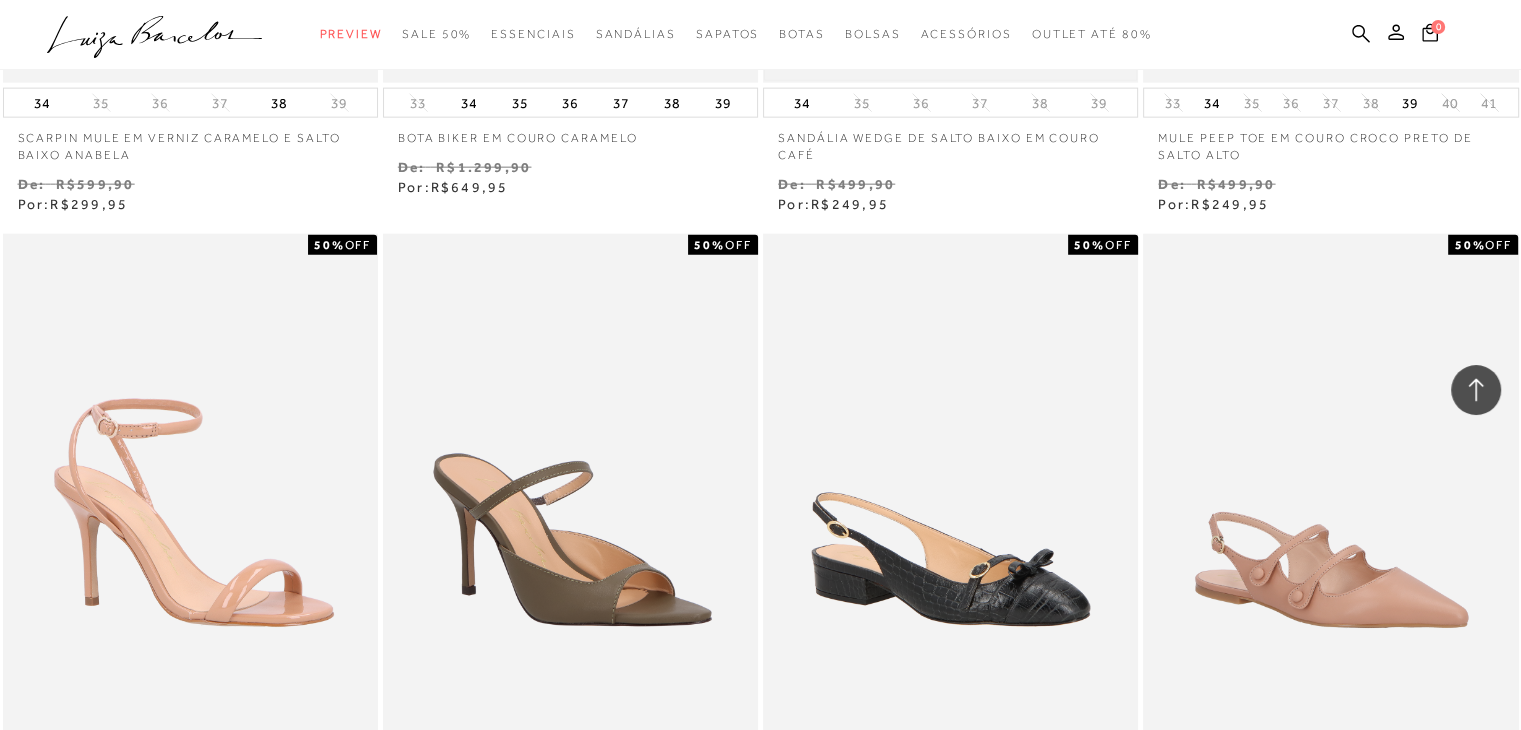 scroll, scrollTop: 19700, scrollLeft: 0, axis: vertical 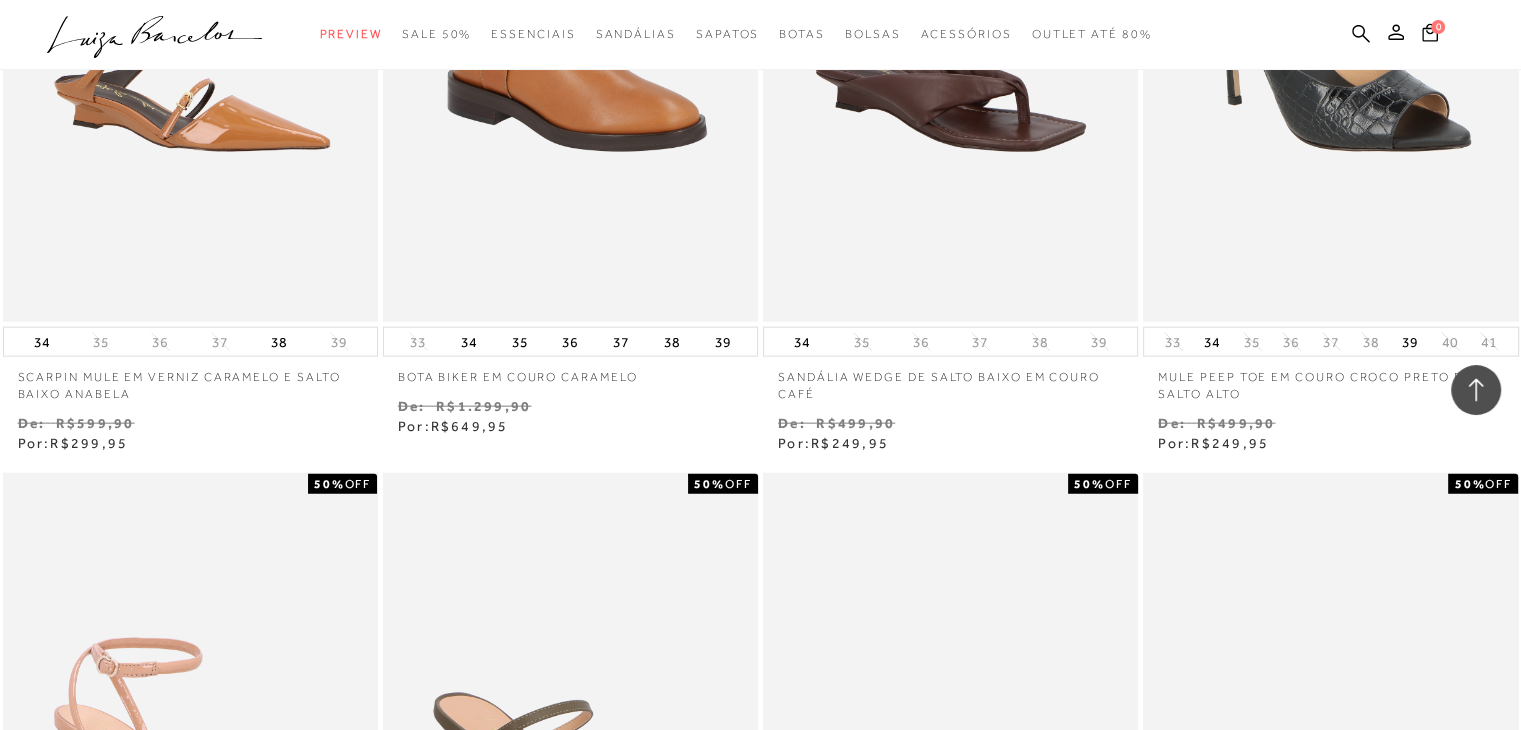 drag, startPoint x: 40, startPoint y: 343, endPoint x: 49, endPoint y: 348, distance: 10.29563 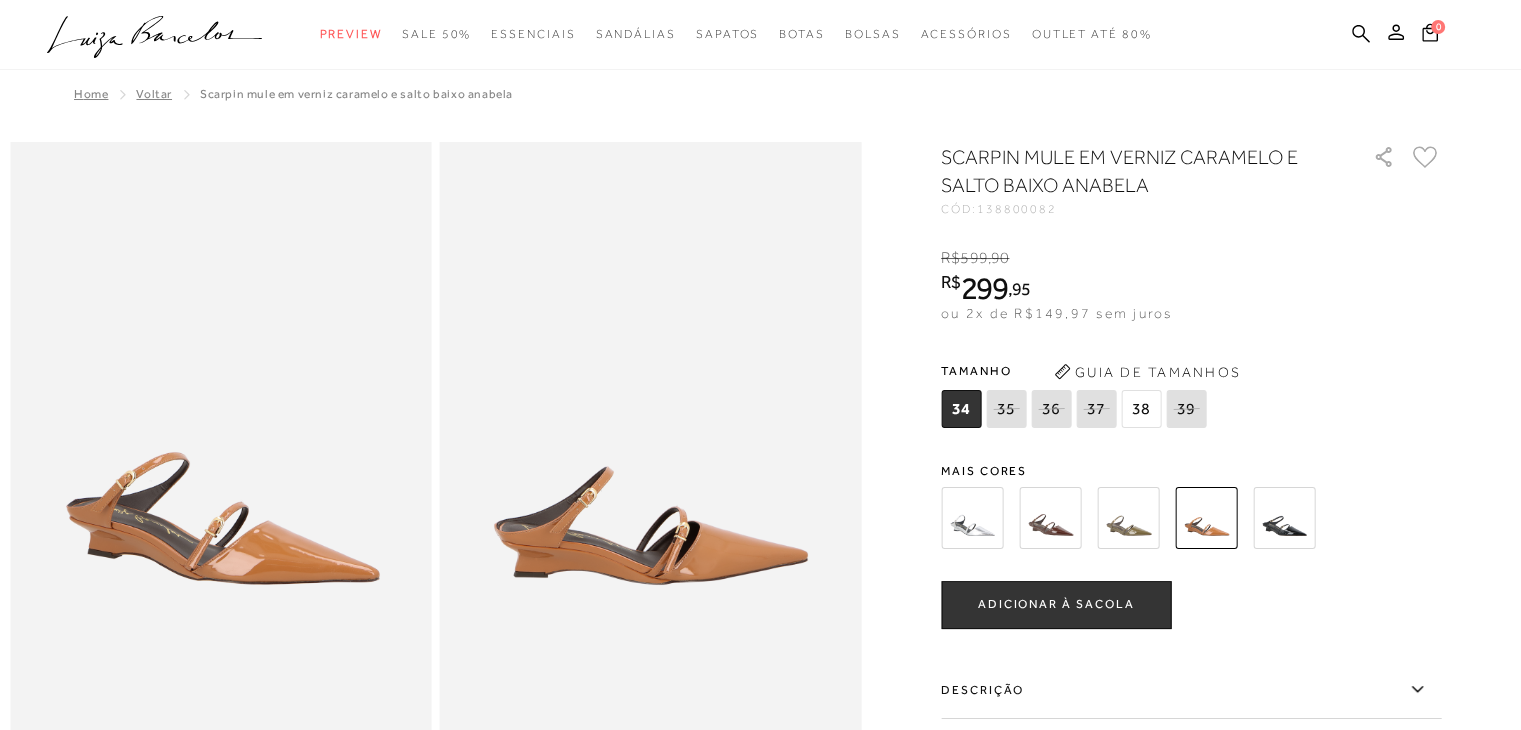scroll, scrollTop: 0, scrollLeft: 0, axis: both 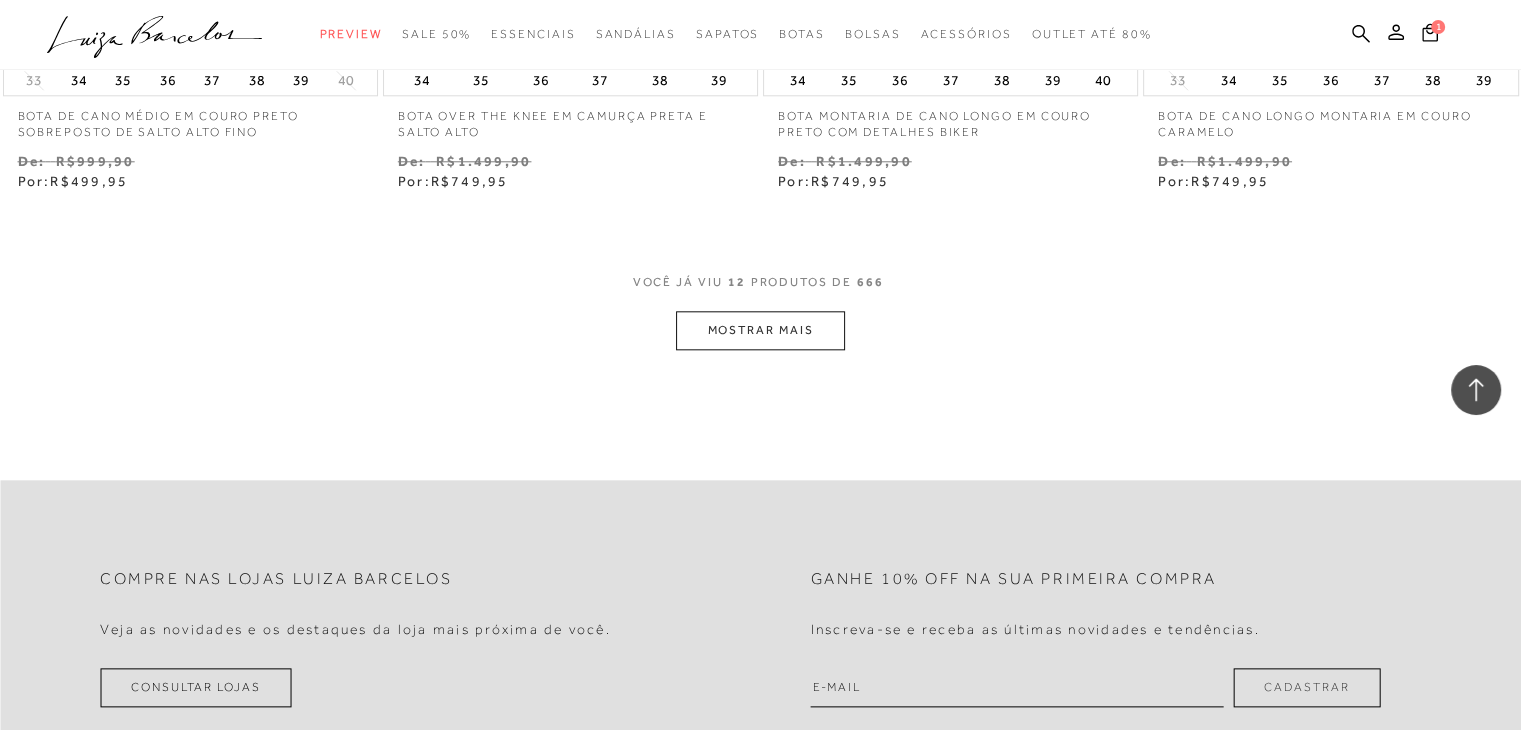 click on "VOCÊ JÁ VIU
12
PRODUTOS DE
666" at bounding box center [761, 292] 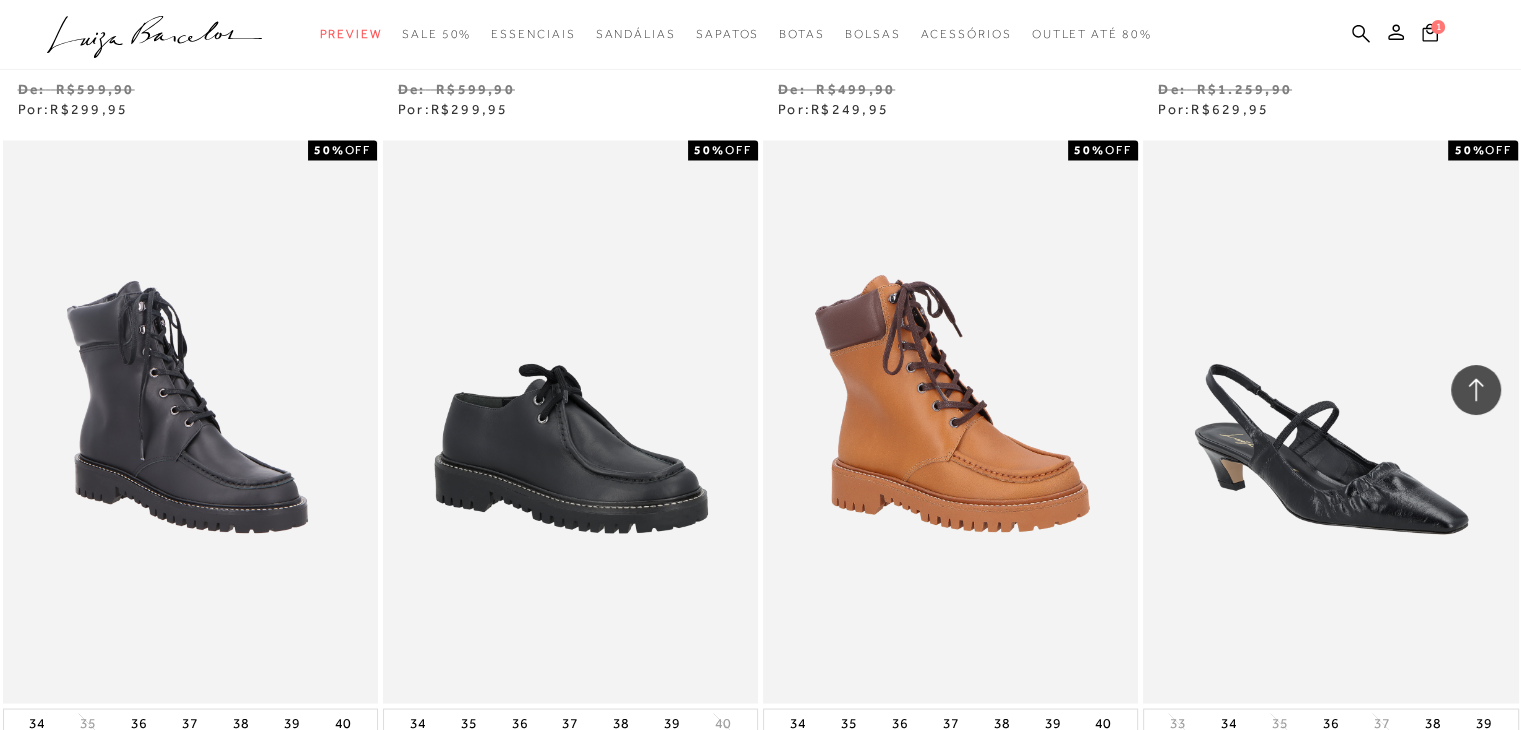 scroll, scrollTop: 4010, scrollLeft: 0, axis: vertical 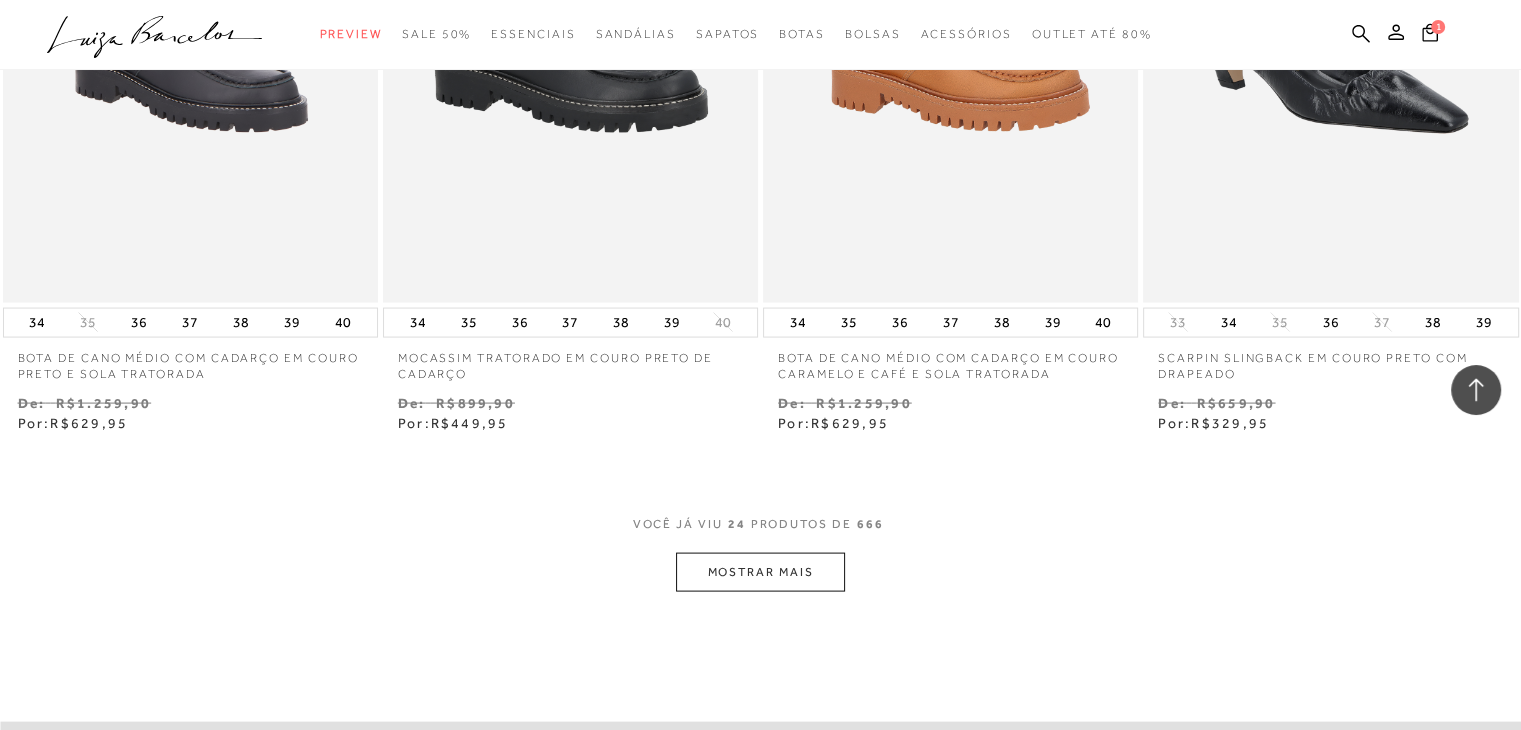click on "Resultados da pesquisa
SALE 50%
Resultados: 13 - 24 (de 666)
Opções de exibição
666
resultados encontrados" at bounding box center [760, -1669] 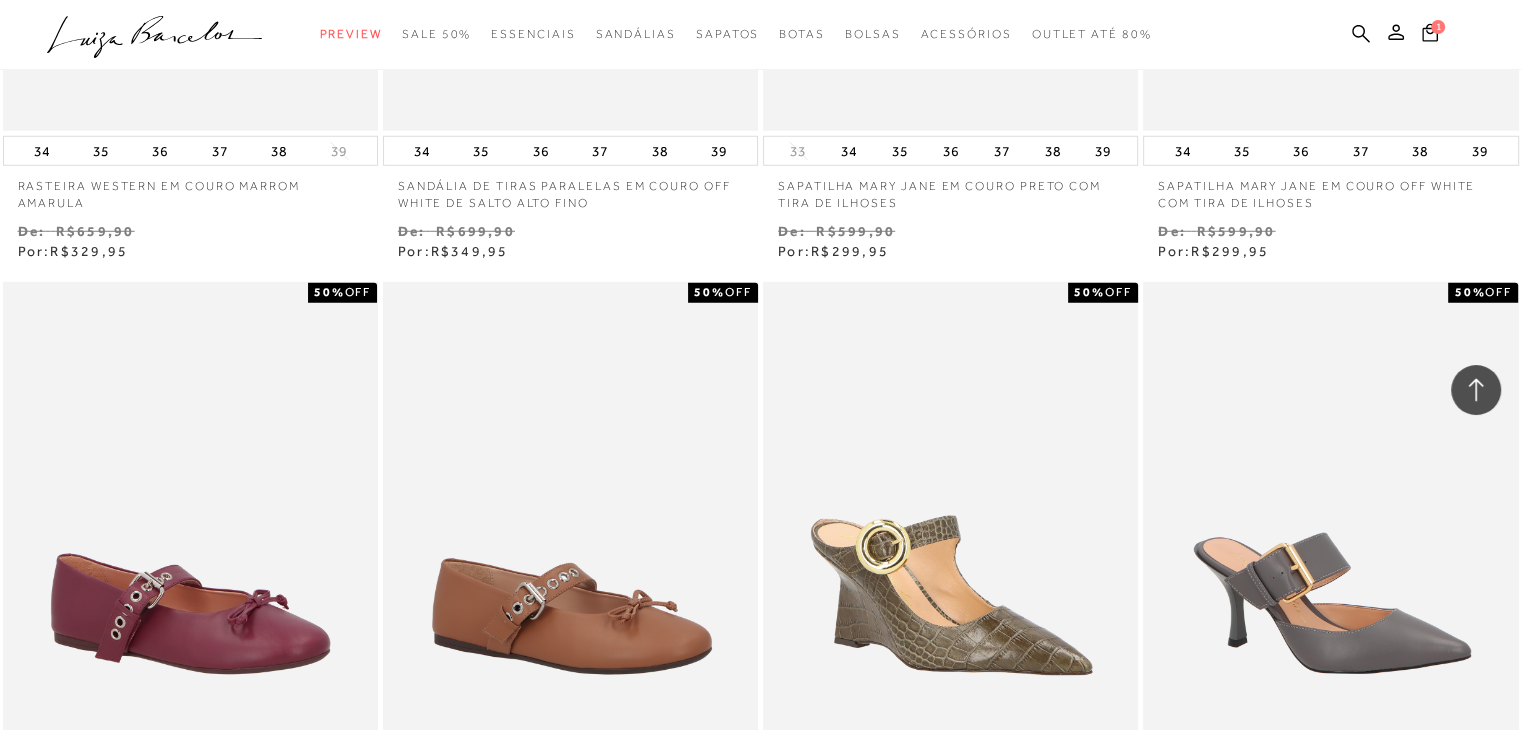scroll, scrollTop: 6210, scrollLeft: 0, axis: vertical 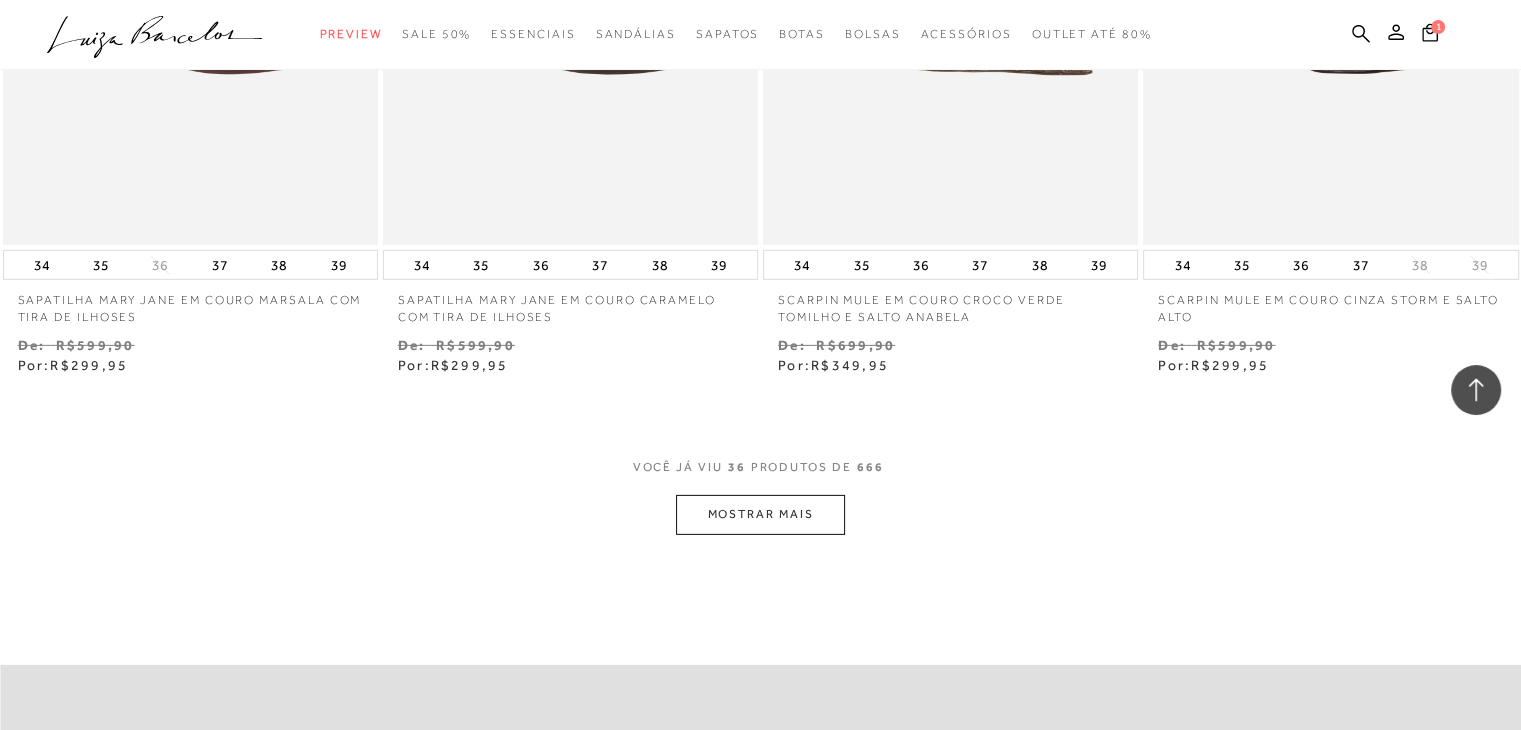 click on "MOSTRAR MAIS" at bounding box center (760, 514) 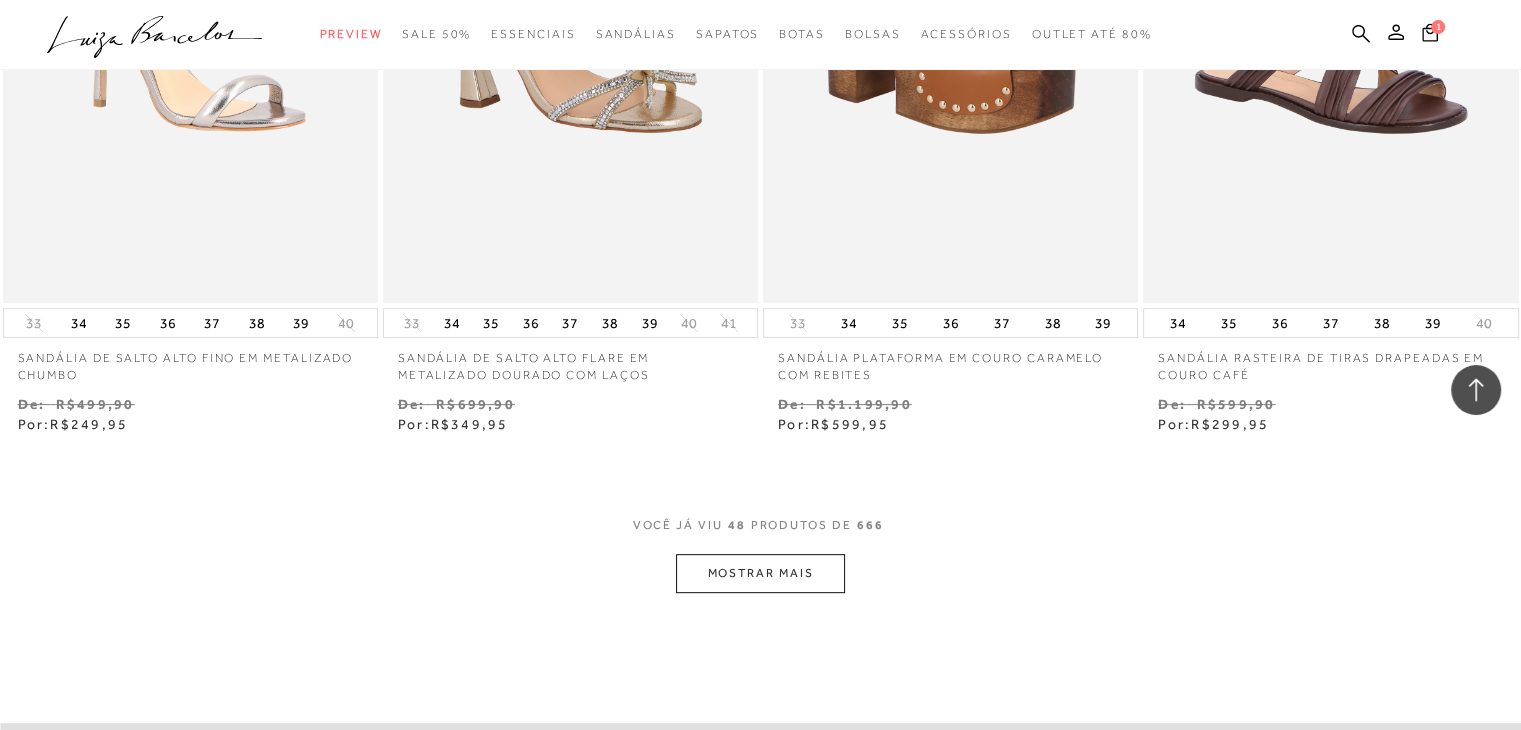 scroll, scrollTop: 8310, scrollLeft: 0, axis: vertical 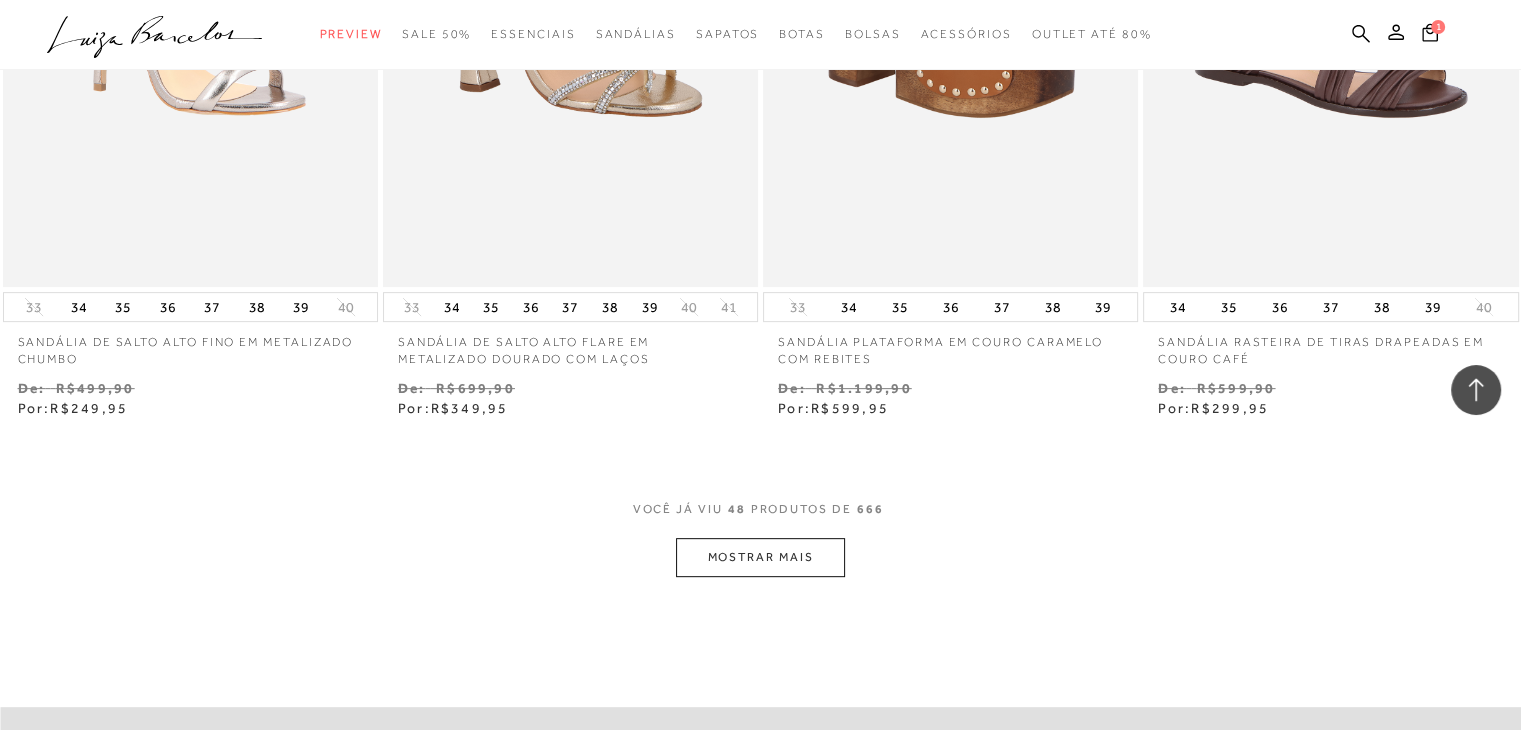 click on "MOSTRAR MAIS" at bounding box center [760, 557] 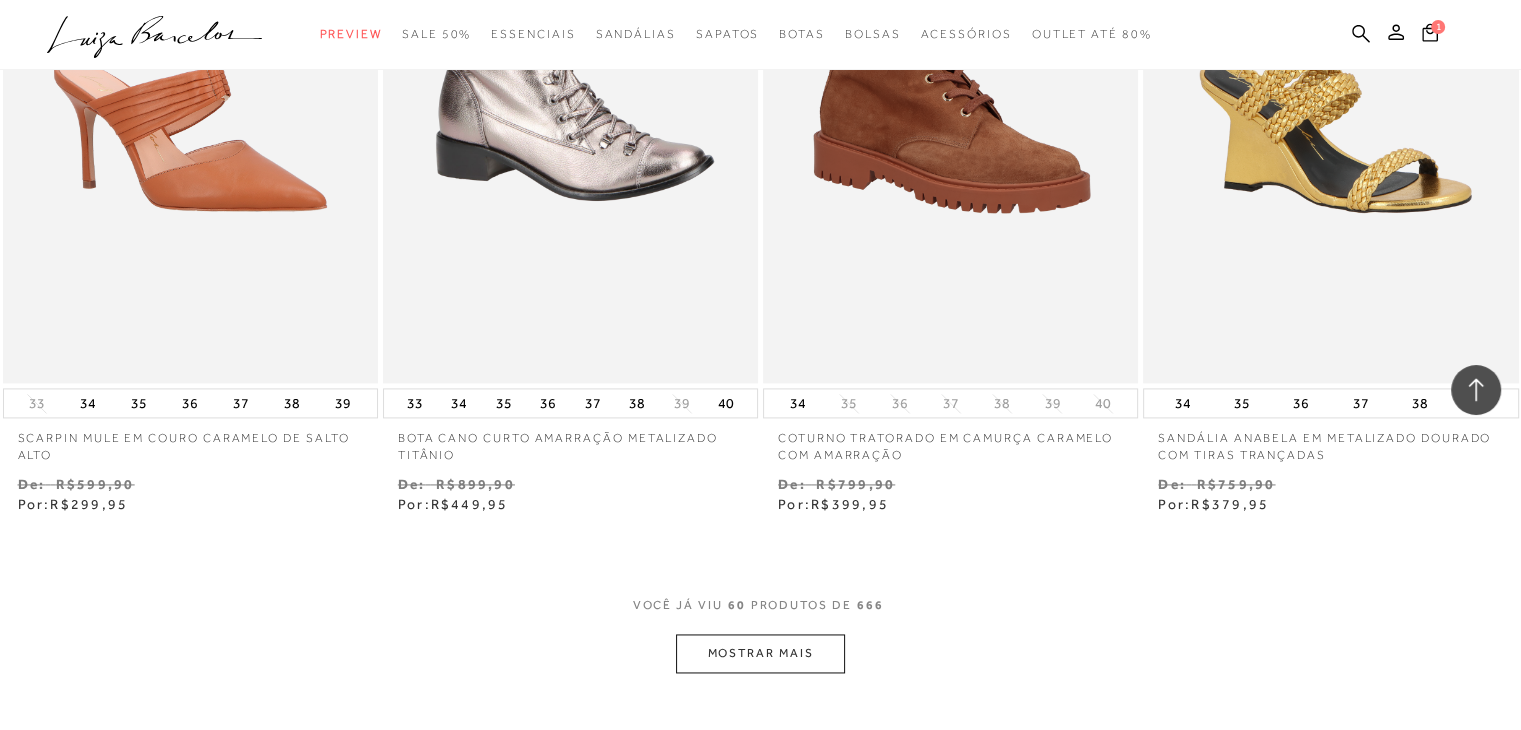scroll, scrollTop: 10510, scrollLeft: 0, axis: vertical 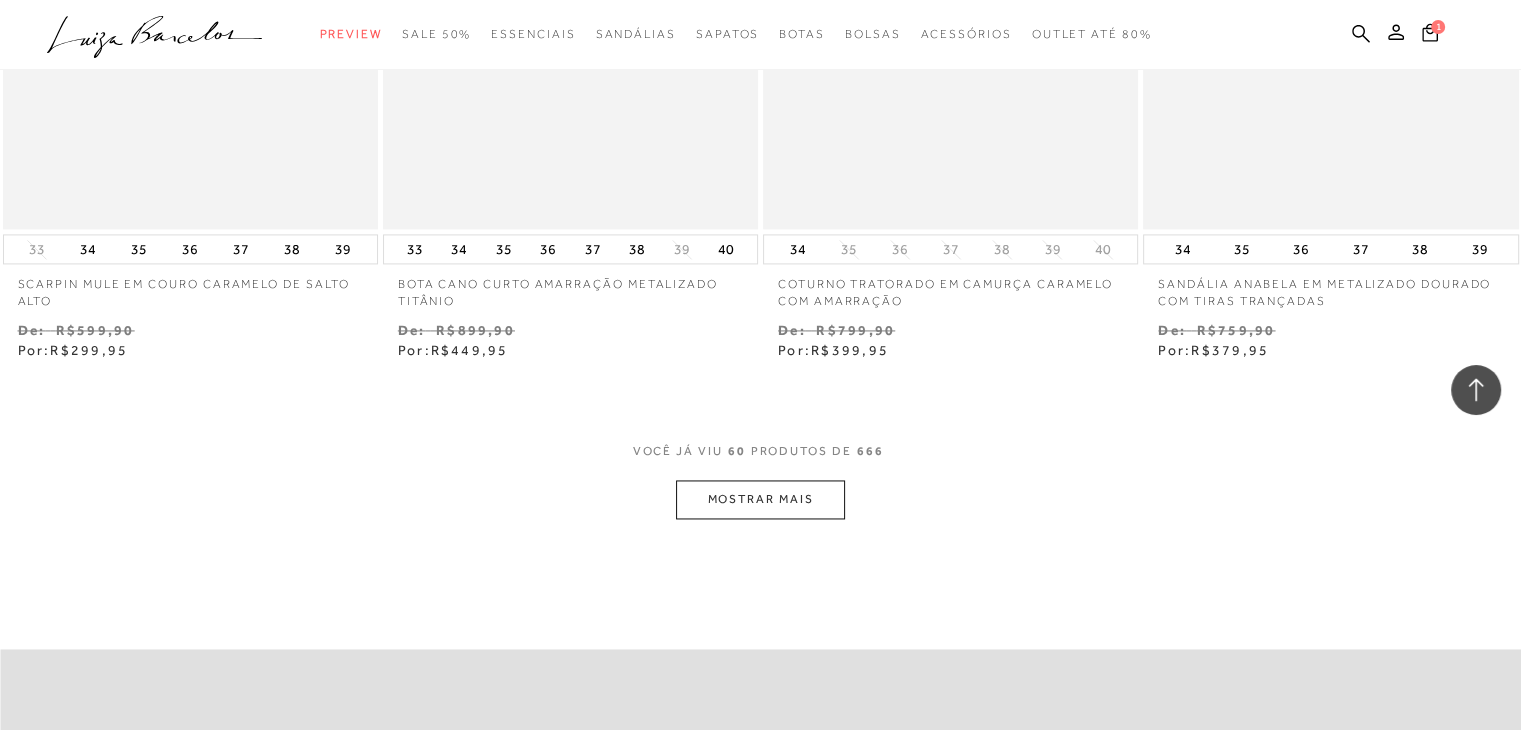 drag, startPoint x: 776, startPoint y: 473, endPoint x: 772, endPoint y: 489, distance: 16.492422 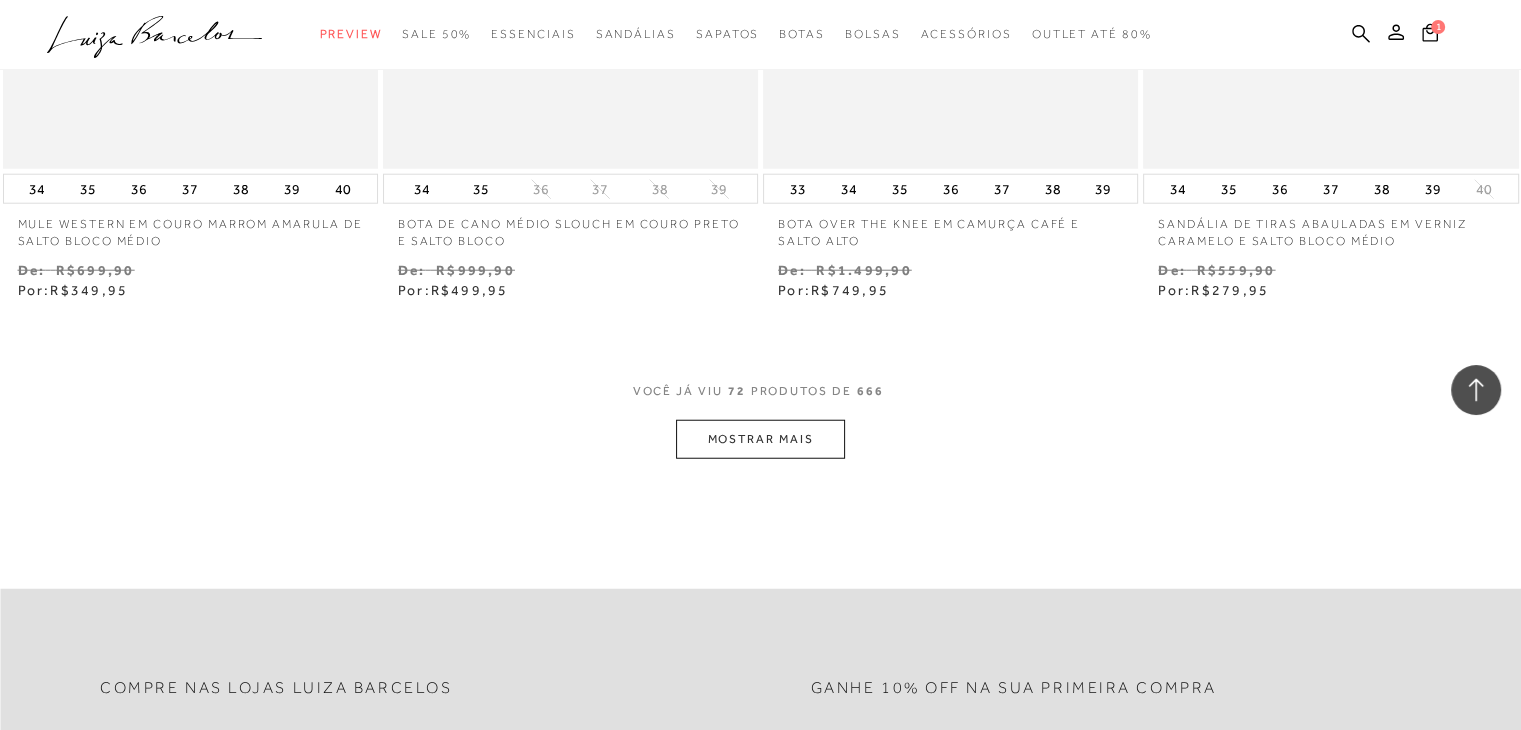 scroll, scrollTop: 12610, scrollLeft: 0, axis: vertical 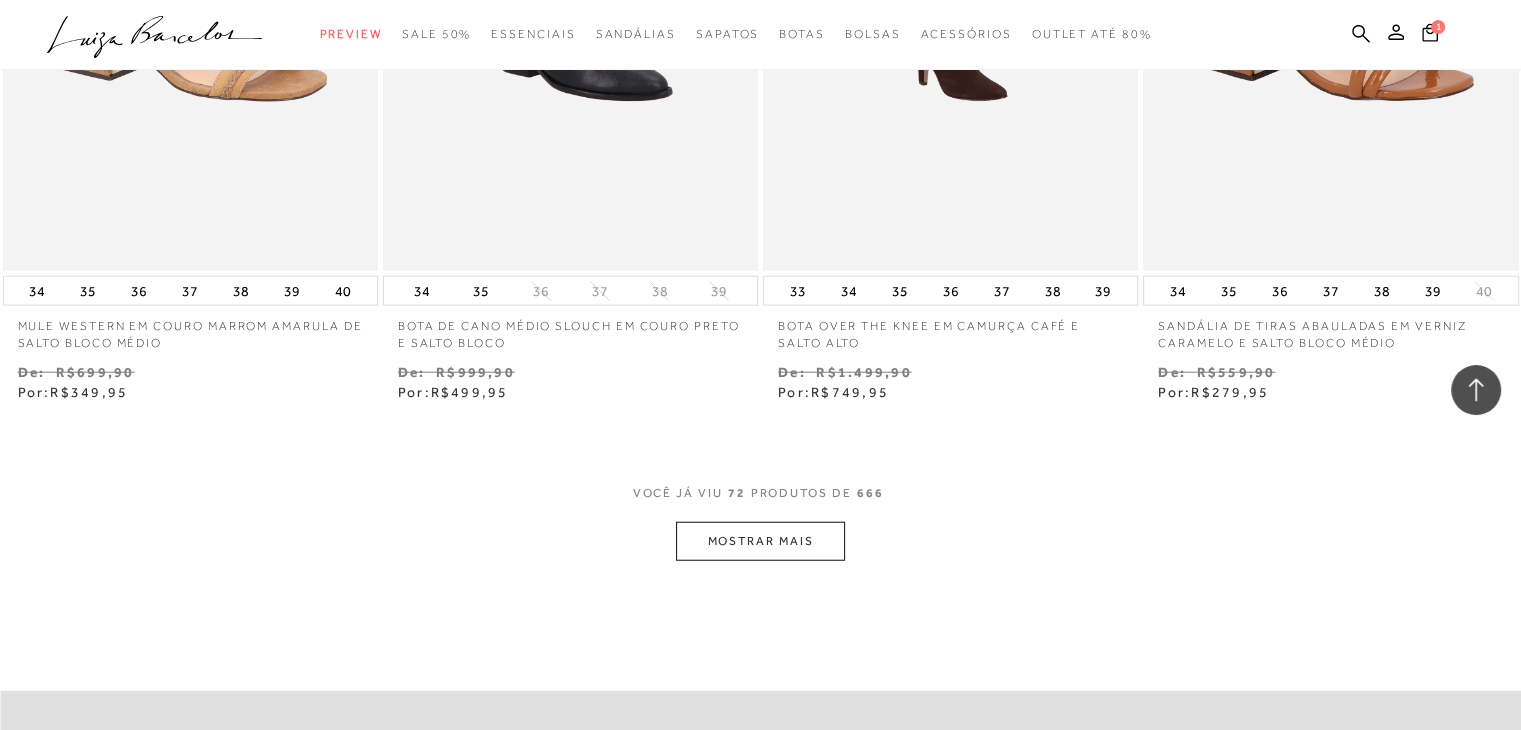 click on "MOSTRAR MAIS" at bounding box center (760, 541) 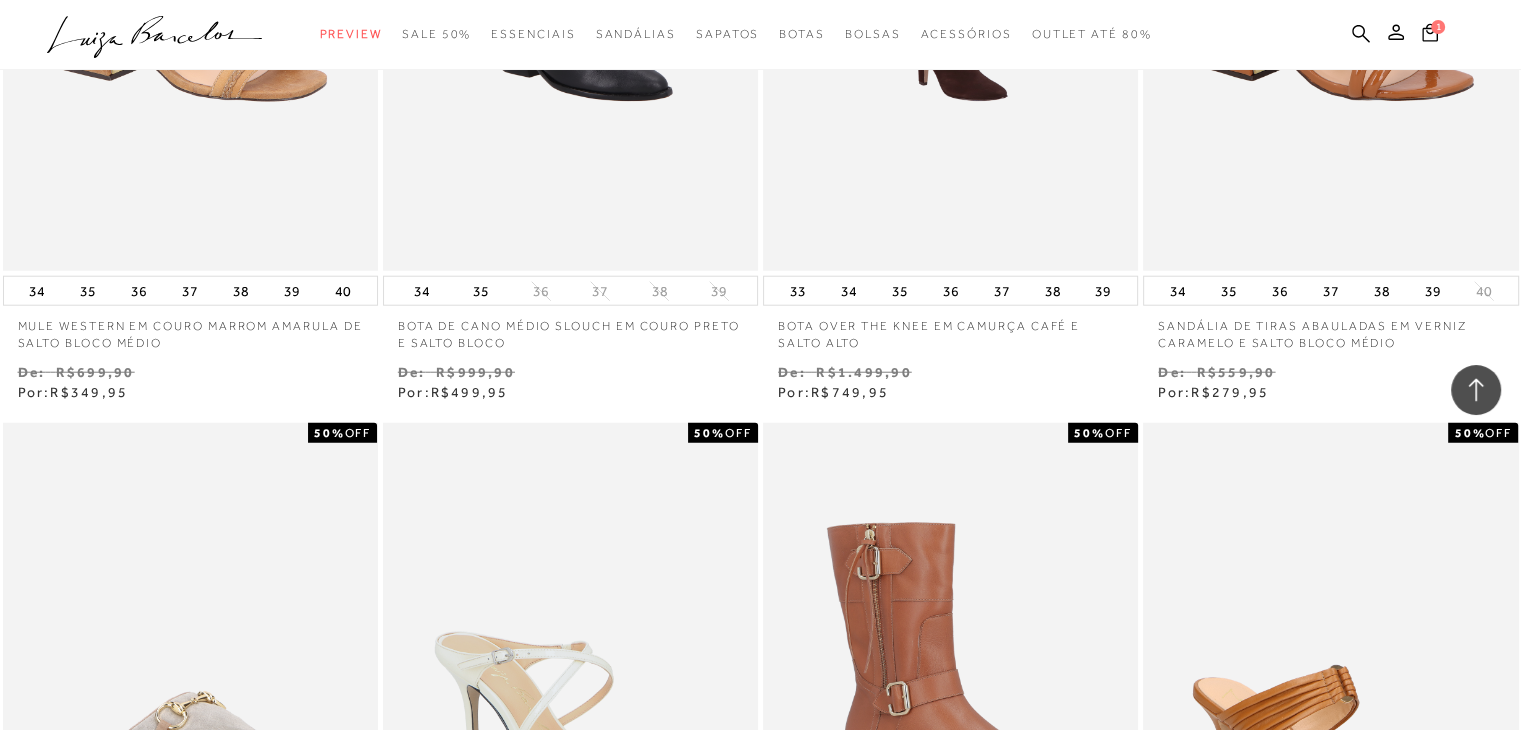 scroll, scrollTop: 12910, scrollLeft: 0, axis: vertical 